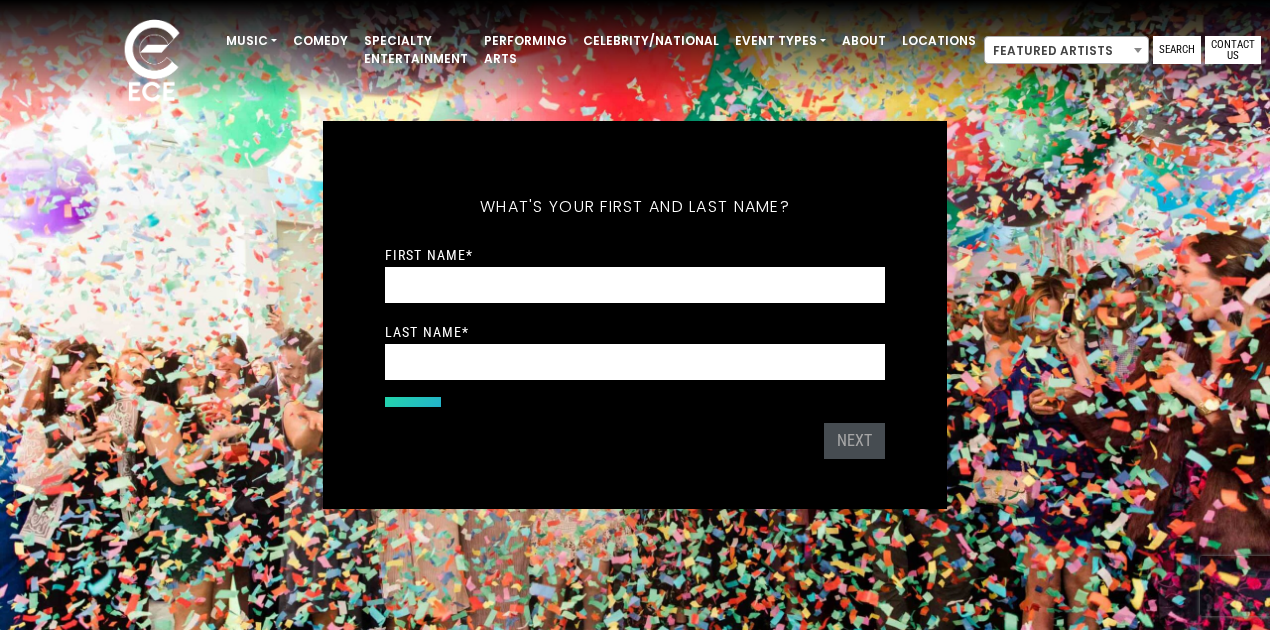 scroll, scrollTop: 0, scrollLeft: 0, axis: both 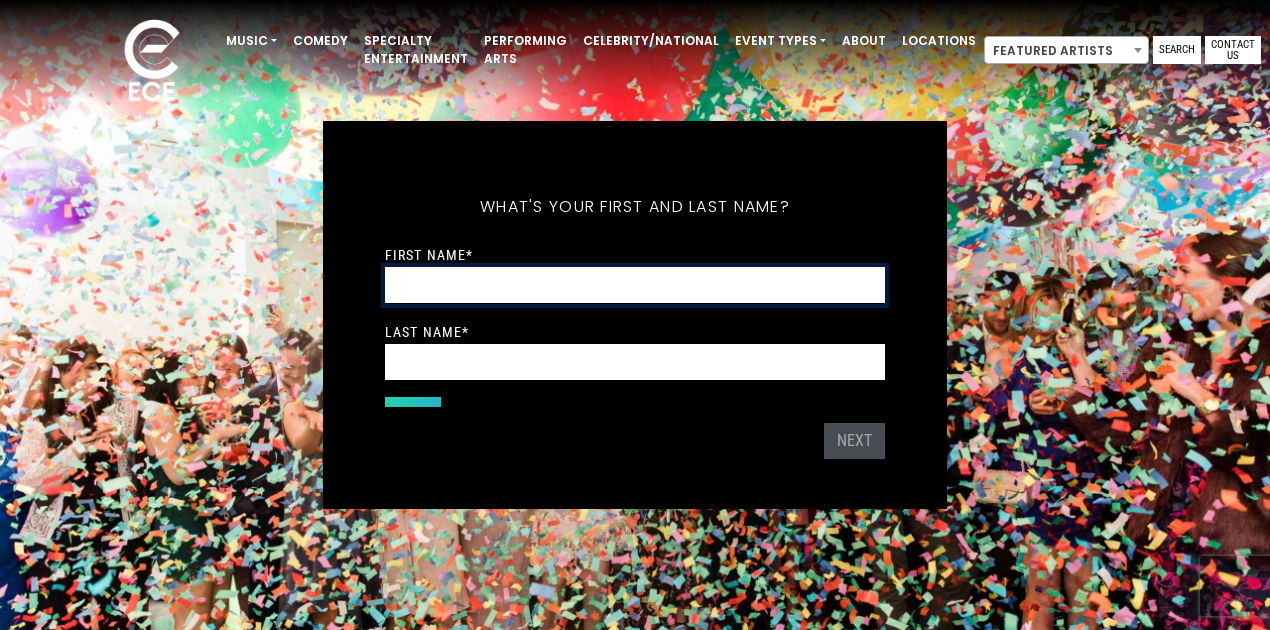 click on "First Name *" at bounding box center [635, 285] 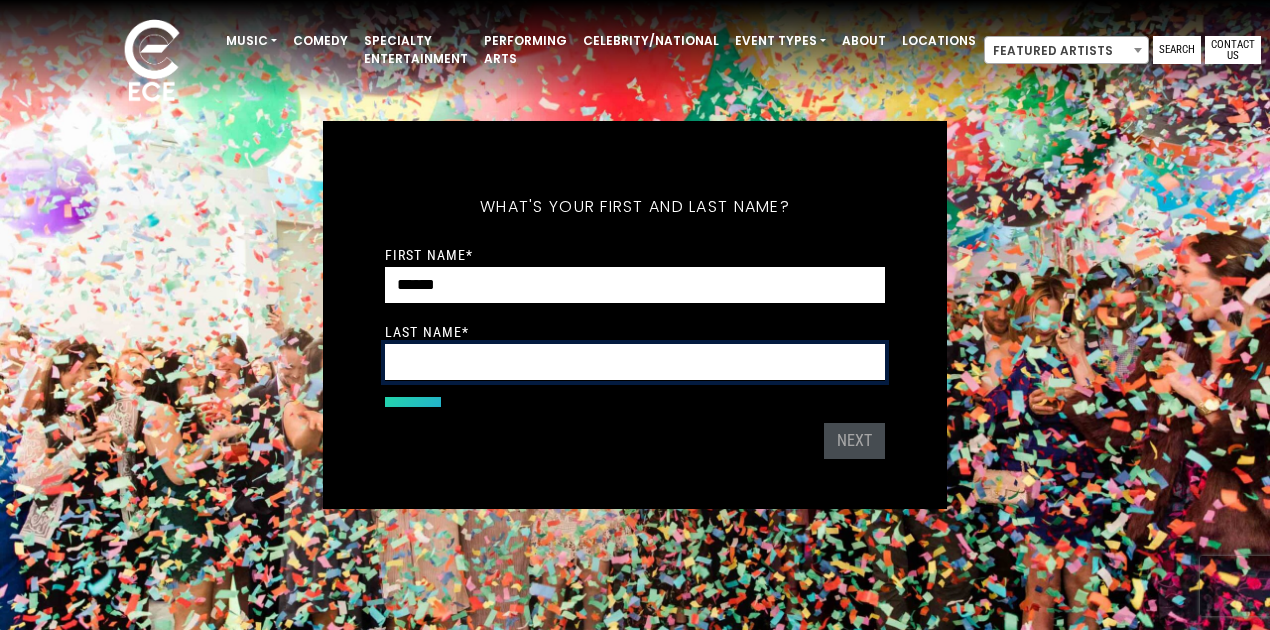 type on "******" 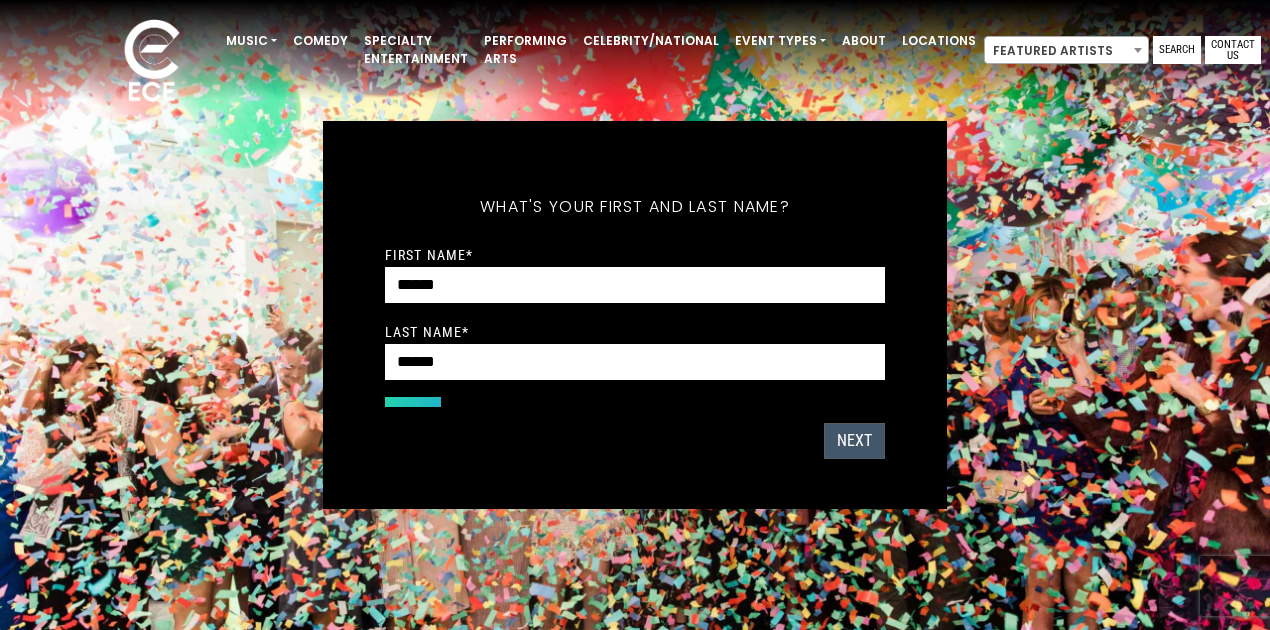 click on "Next" at bounding box center (854, 441) 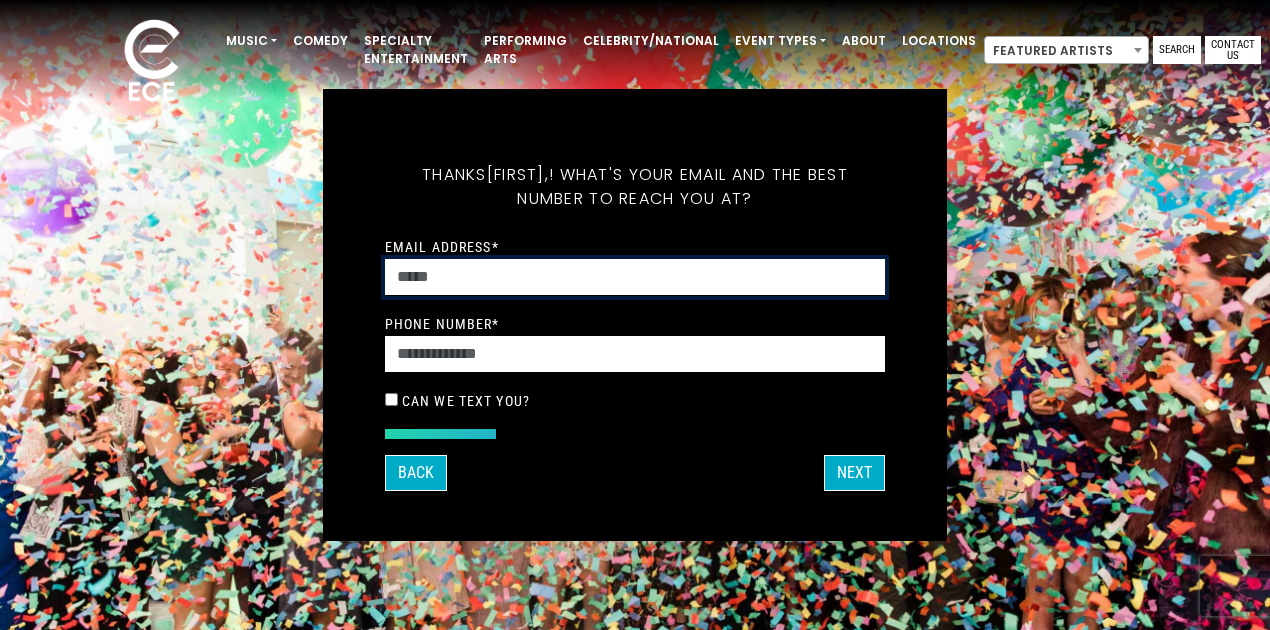 click on "Email Address *" at bounding box center [635, 277] 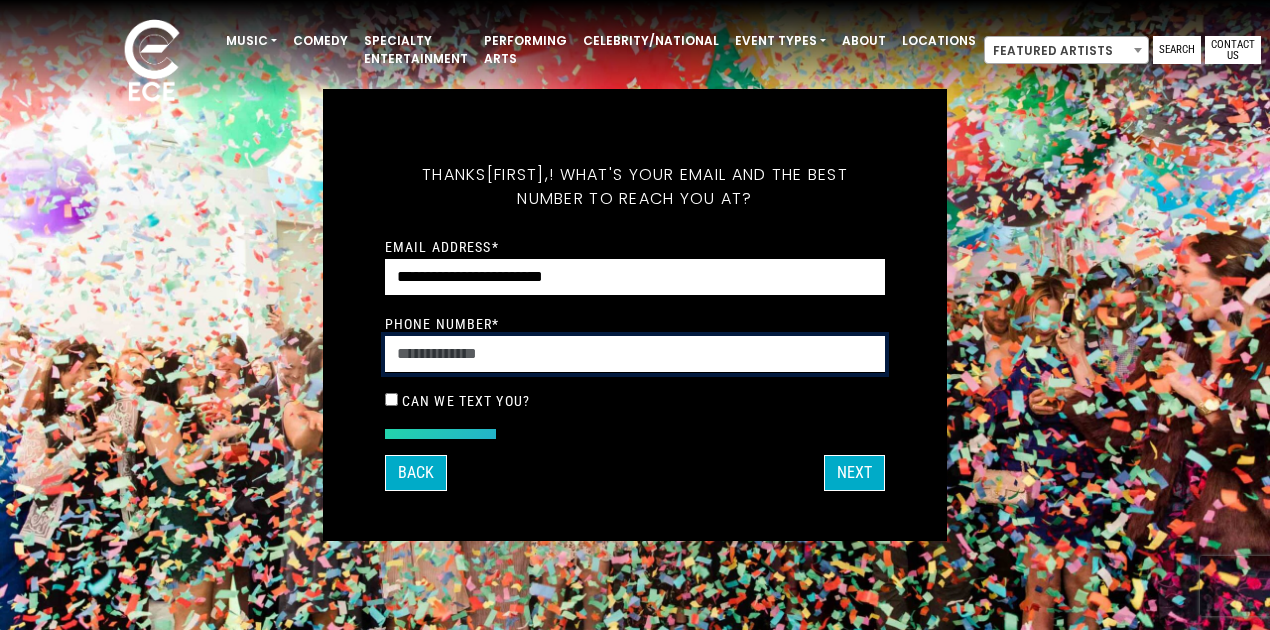 type on "**********" 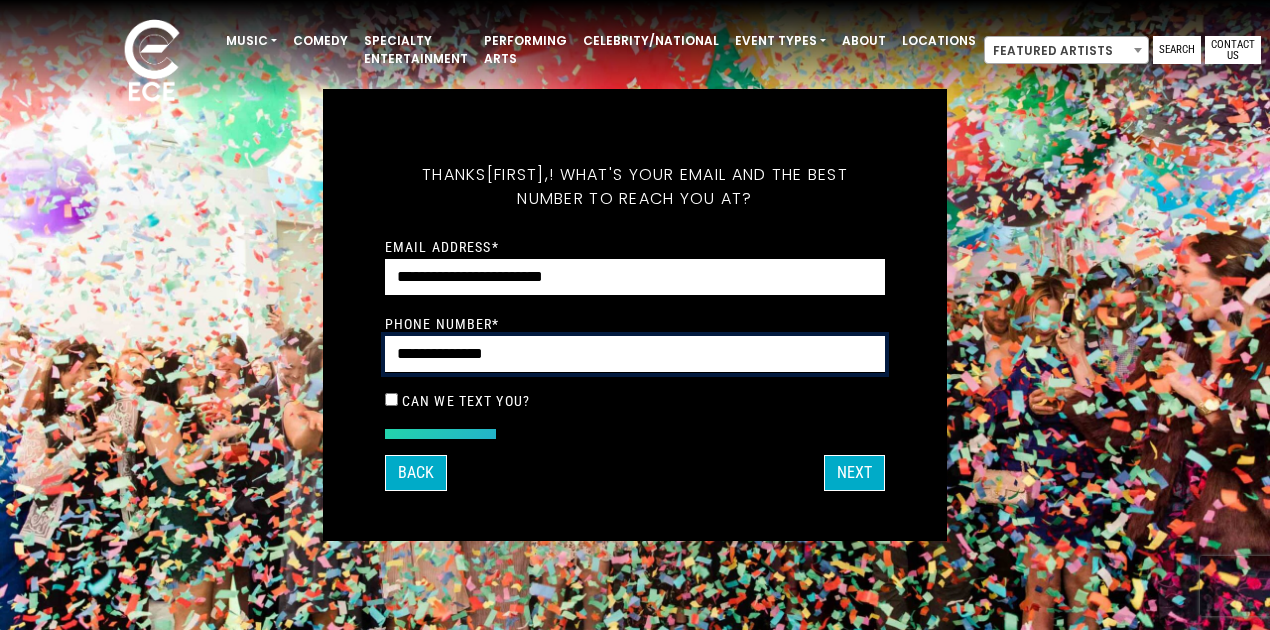 click on "**********" at bounding box center (635, 354) 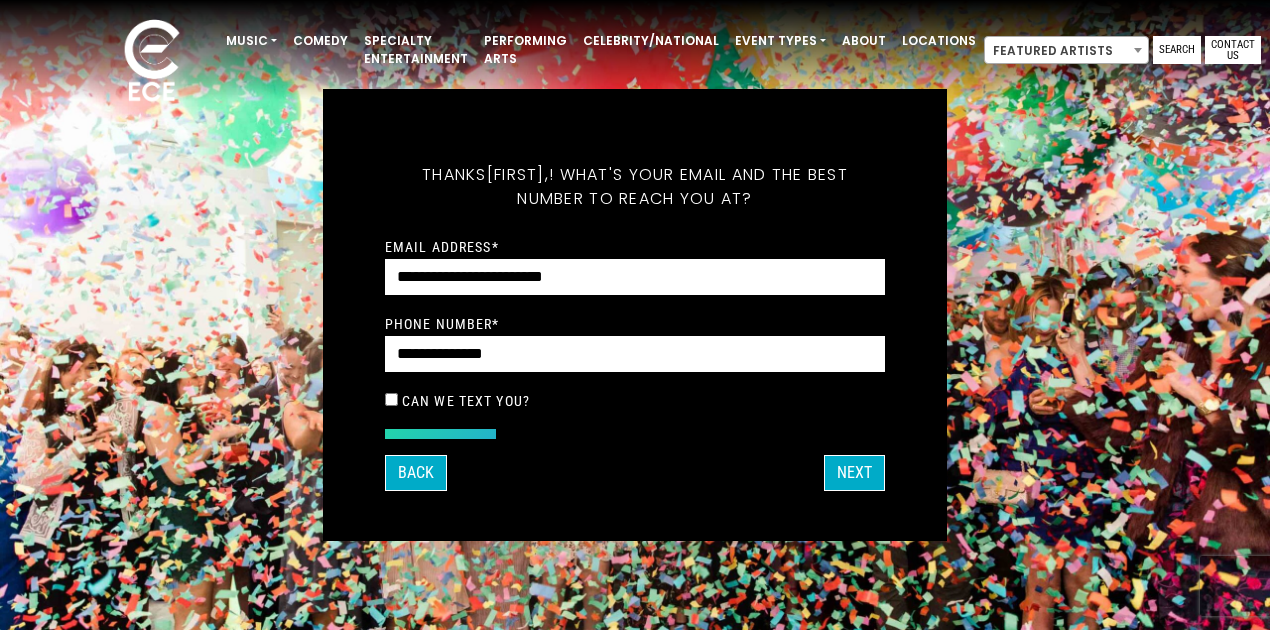 click on "Can we text you?" at bounding box center (635, 401) 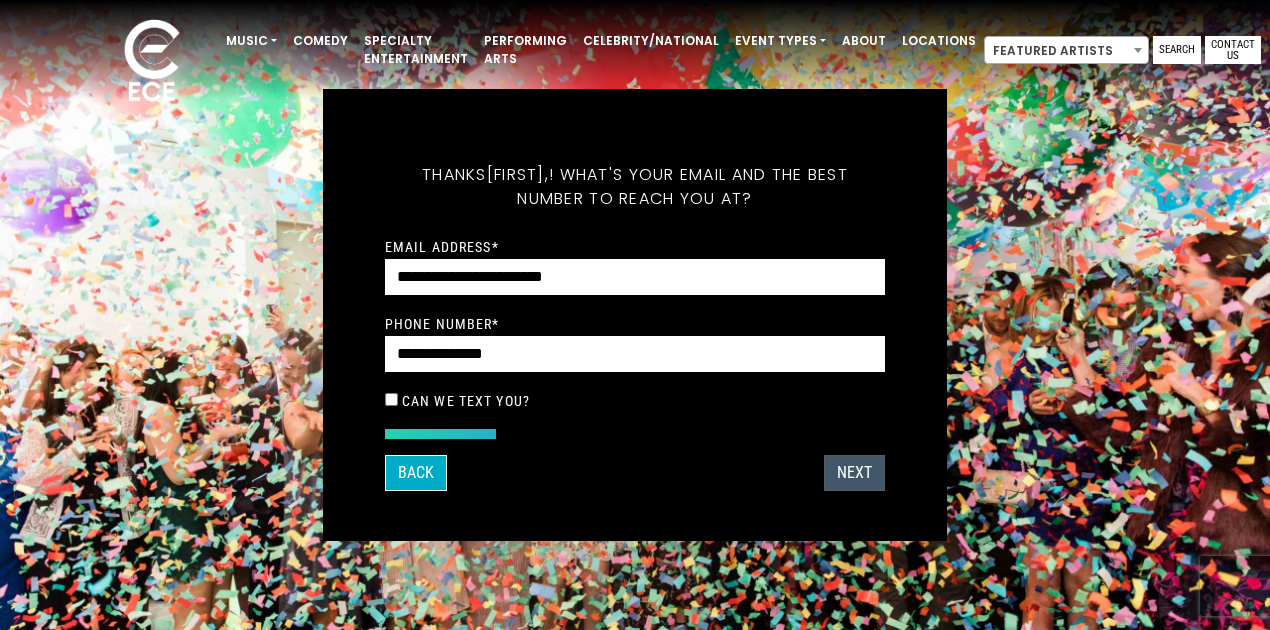 click on "Next" at bounding box center [854, 473] 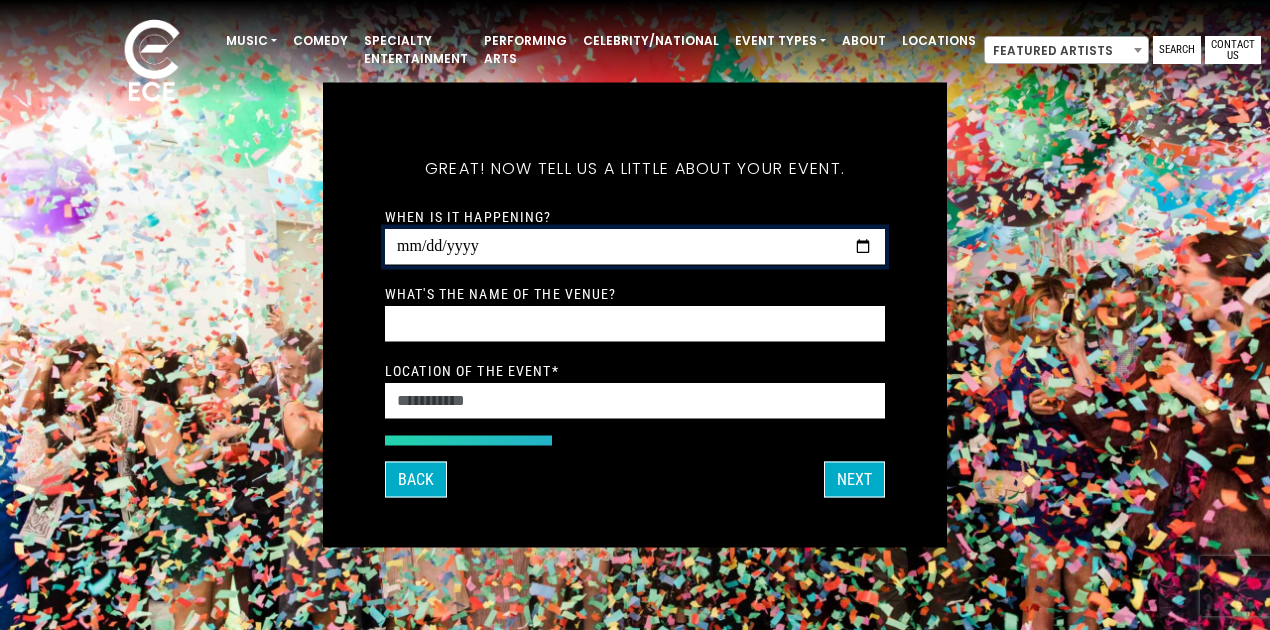 click on "When is it happening?" at bounding box center (635, 247) 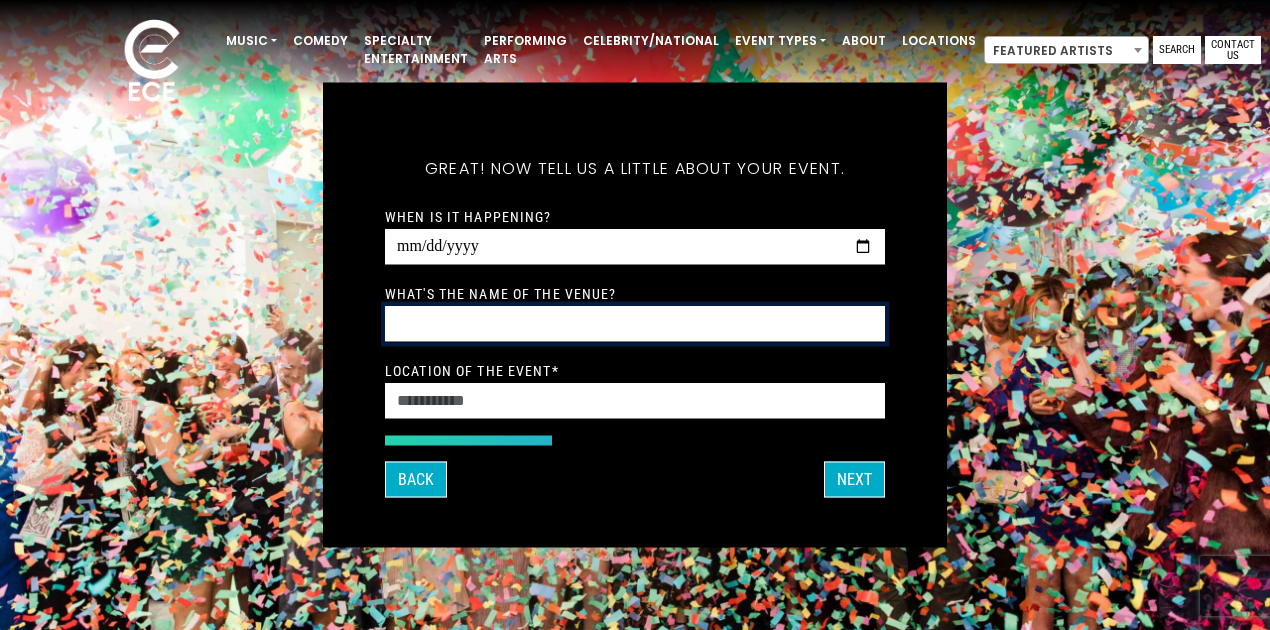 click on "What's the name of the venue?" at bounding box center (635, 324) 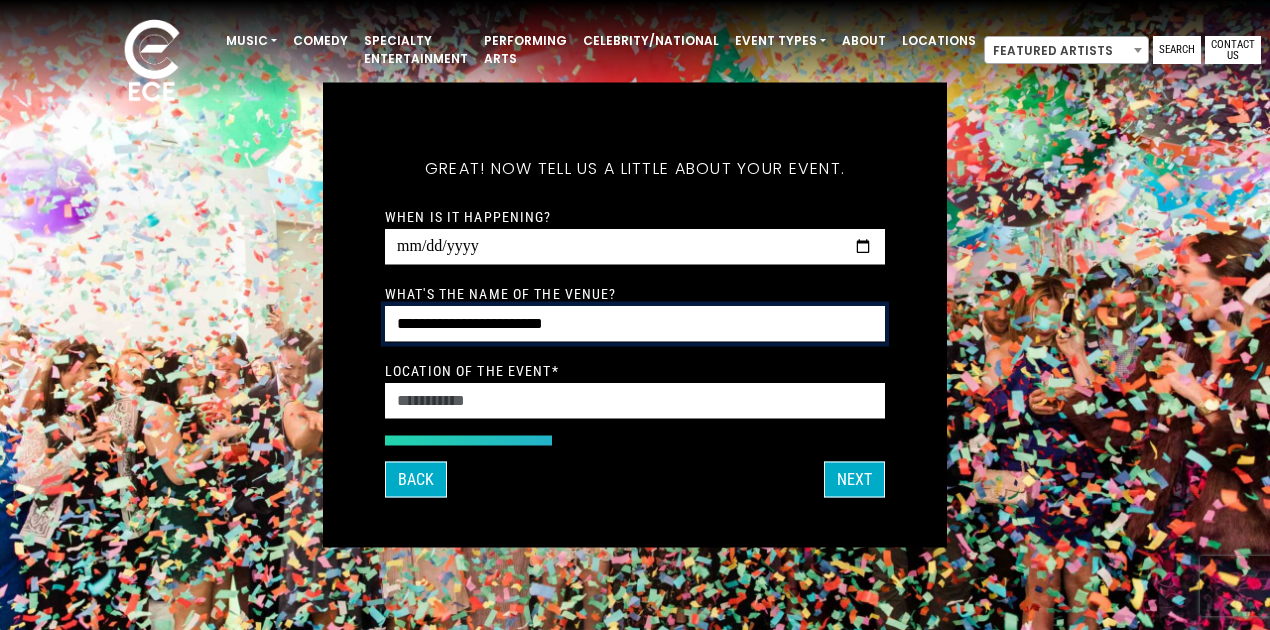 type on "**********" 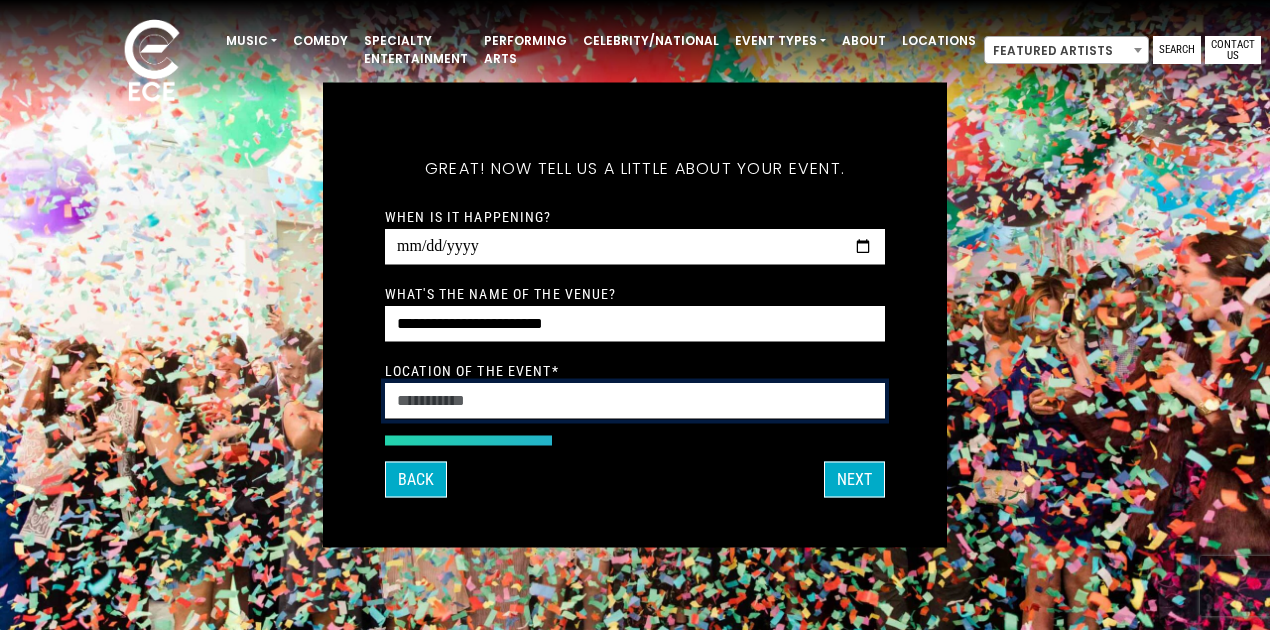 click on "Location of the event *" at bounding box center [635, 401] 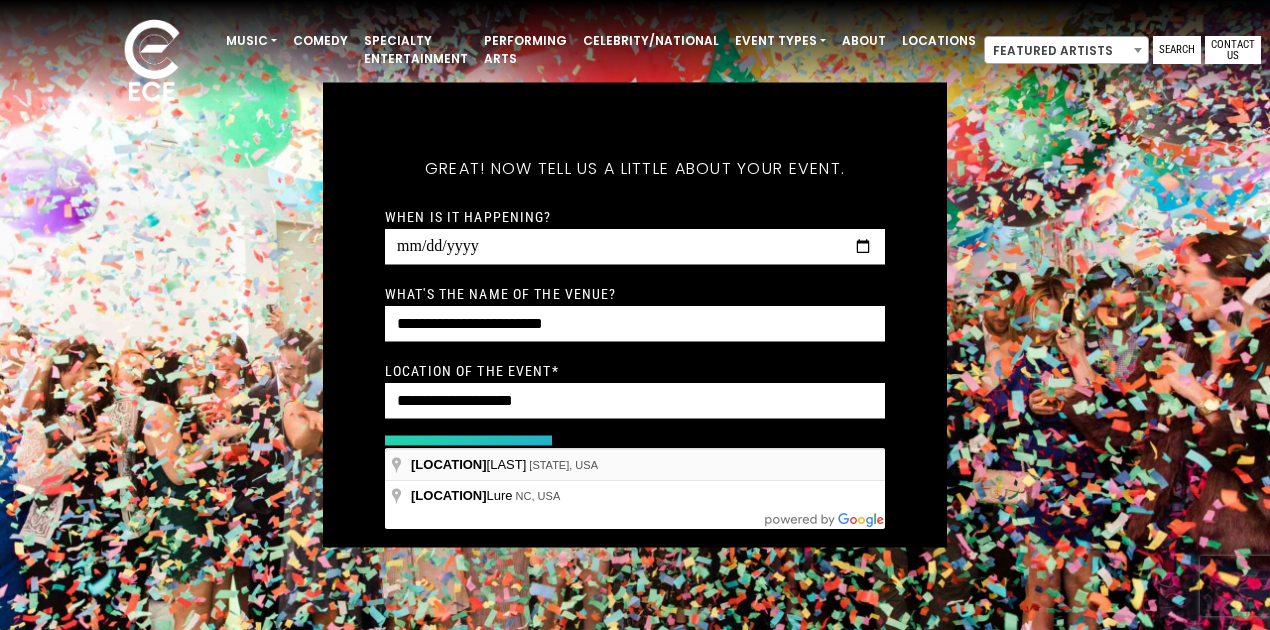 type on "**********" 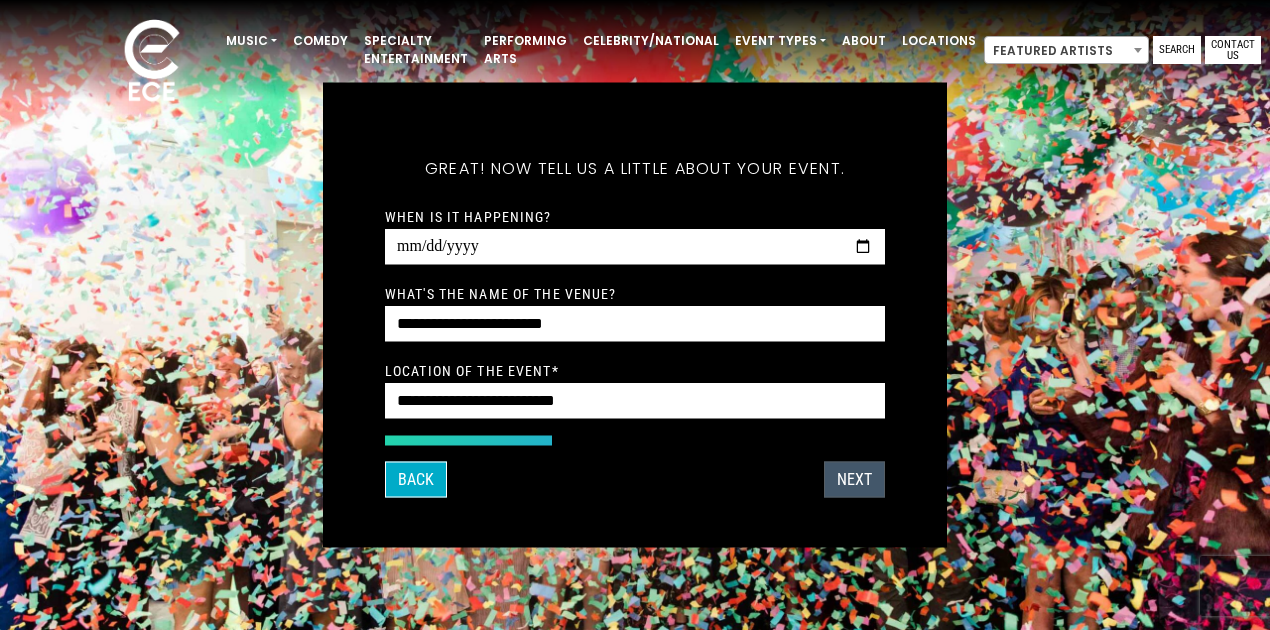 click on "Next" at bounding box center [854, 480] 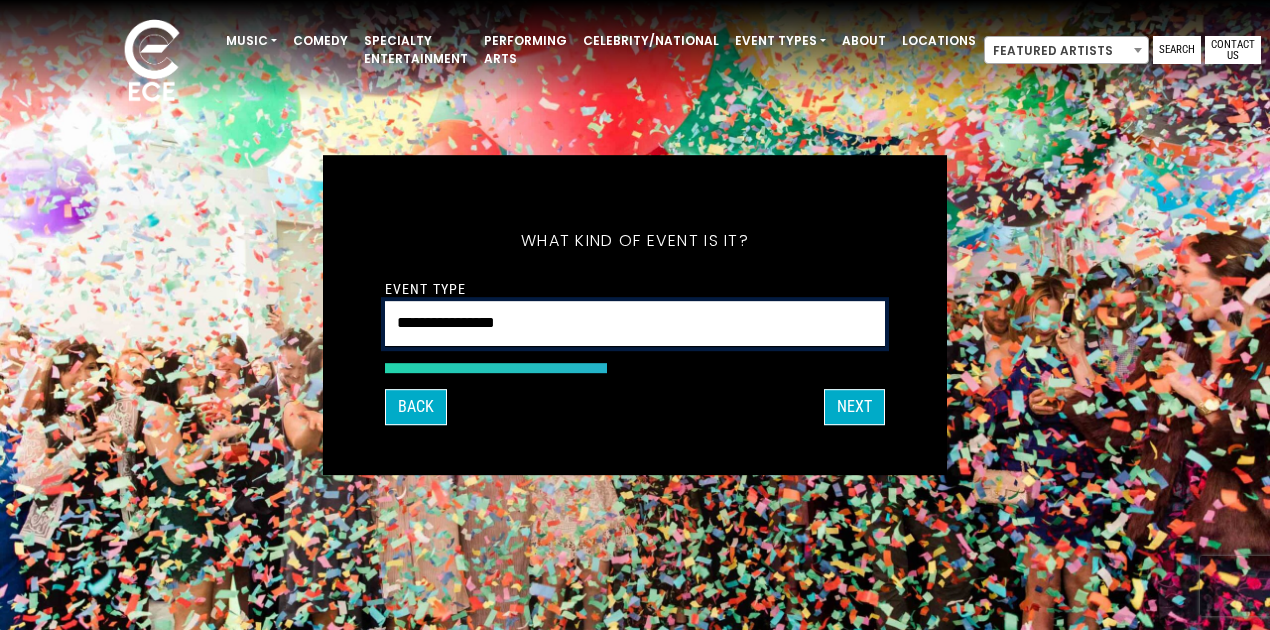 click on "**********" at bounding box center [635, 324] 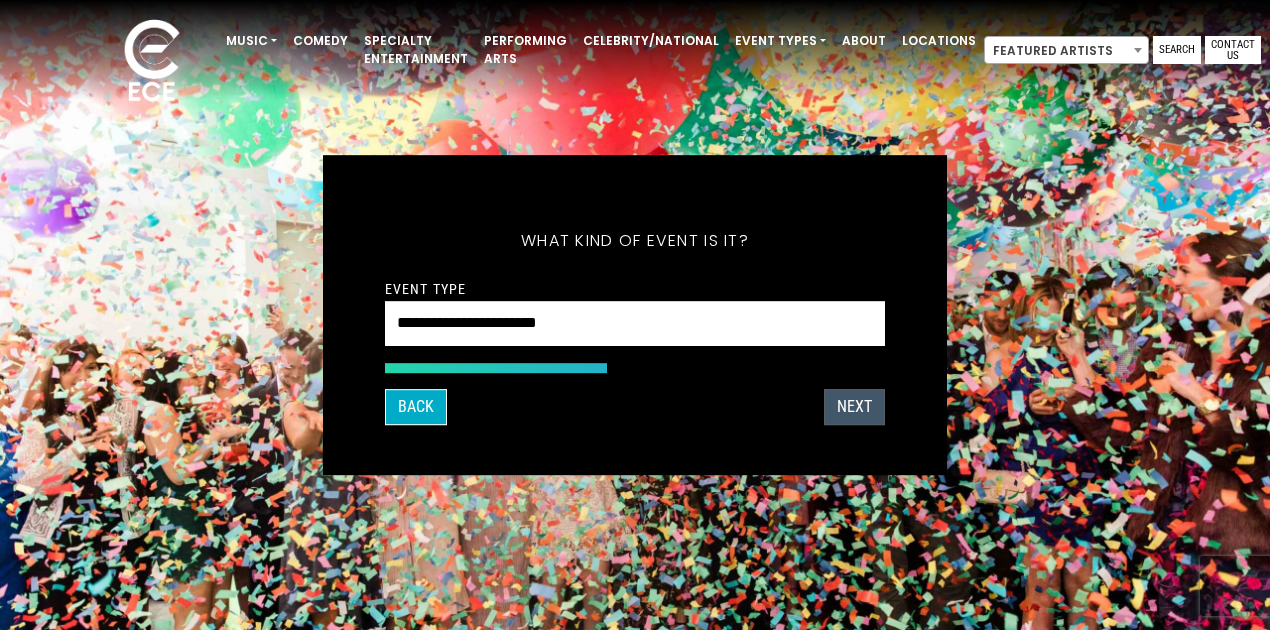 click on "Next" at bounding box center (854, 407) 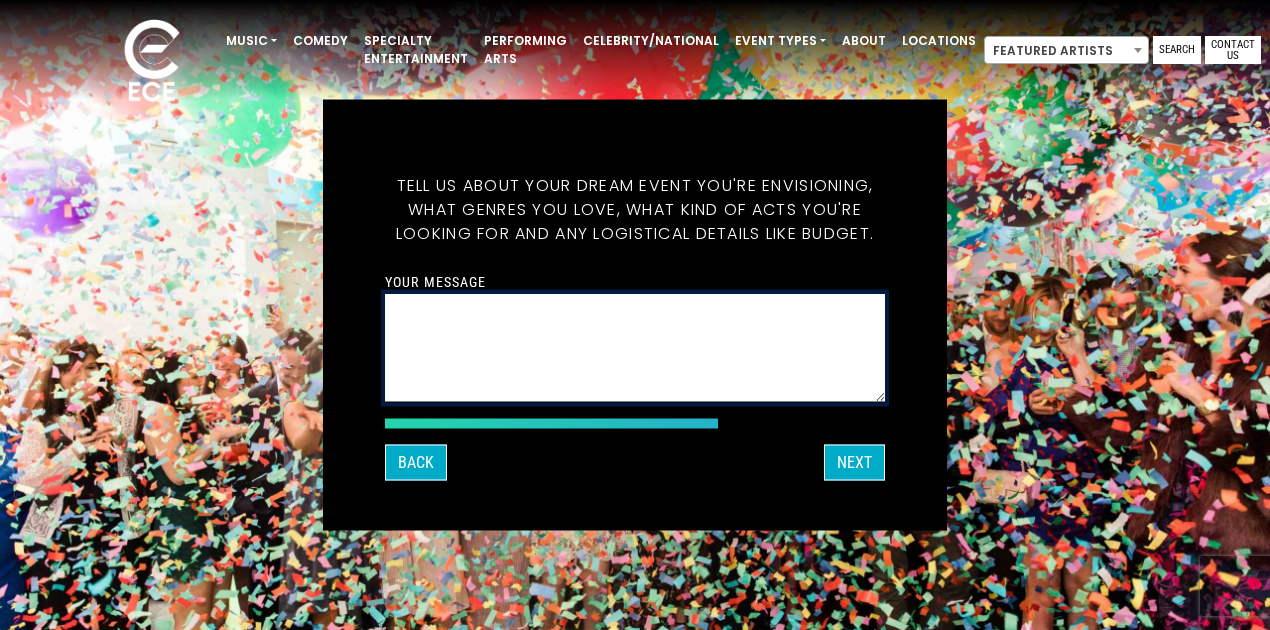 click on "Your message" at bounding box center (635, 348) 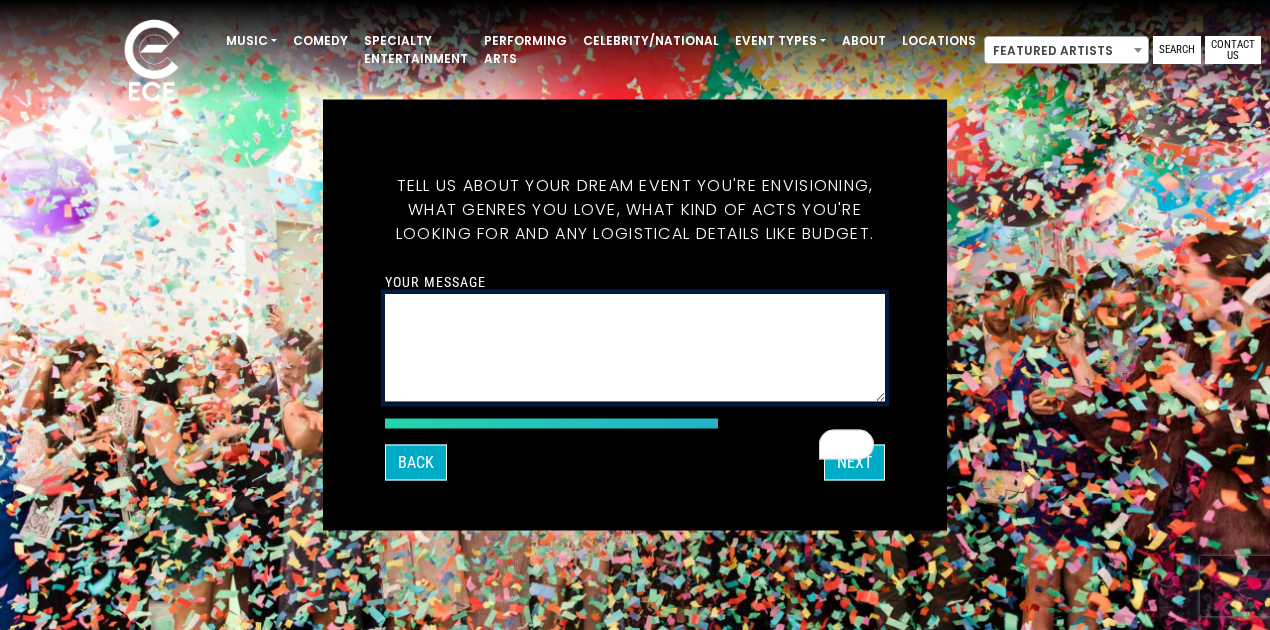 paste on "**********" 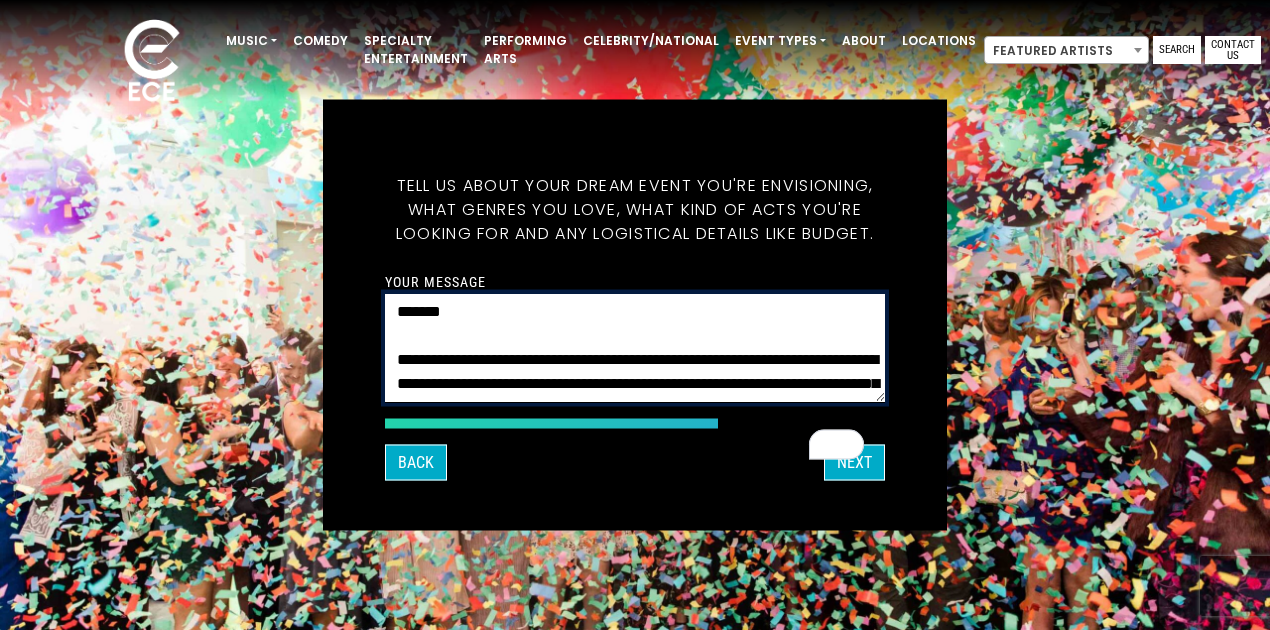 scroll, scrollTop: 232, scrollLeft: 0, axis: vertical 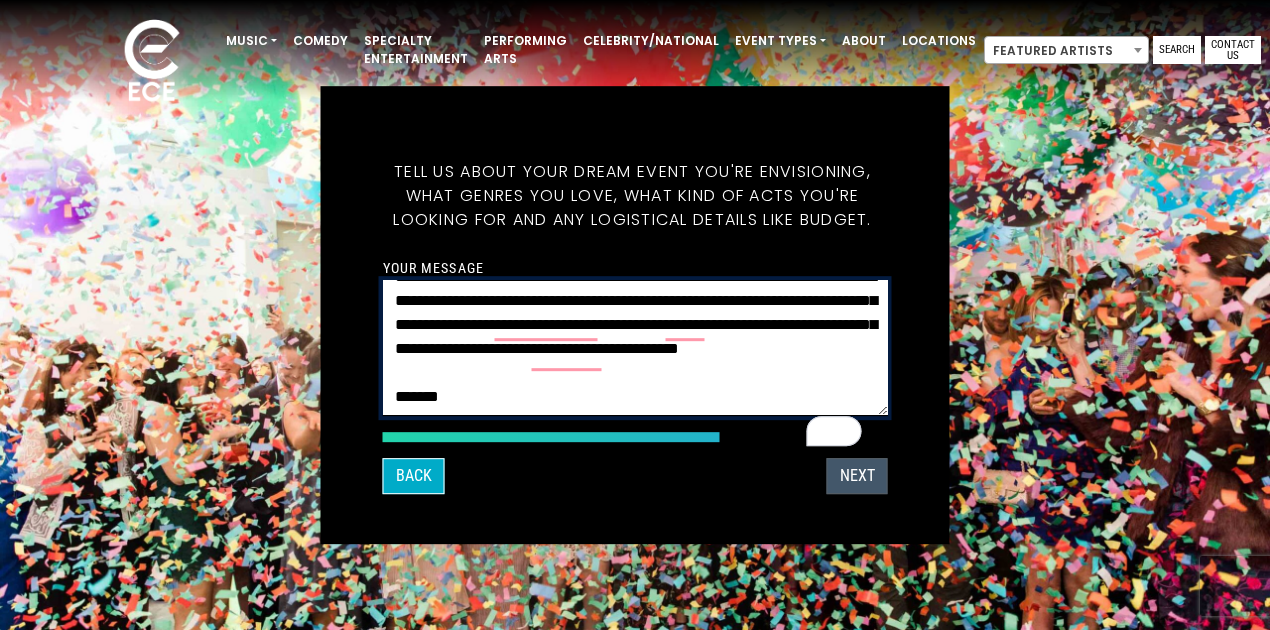 type on "**********" 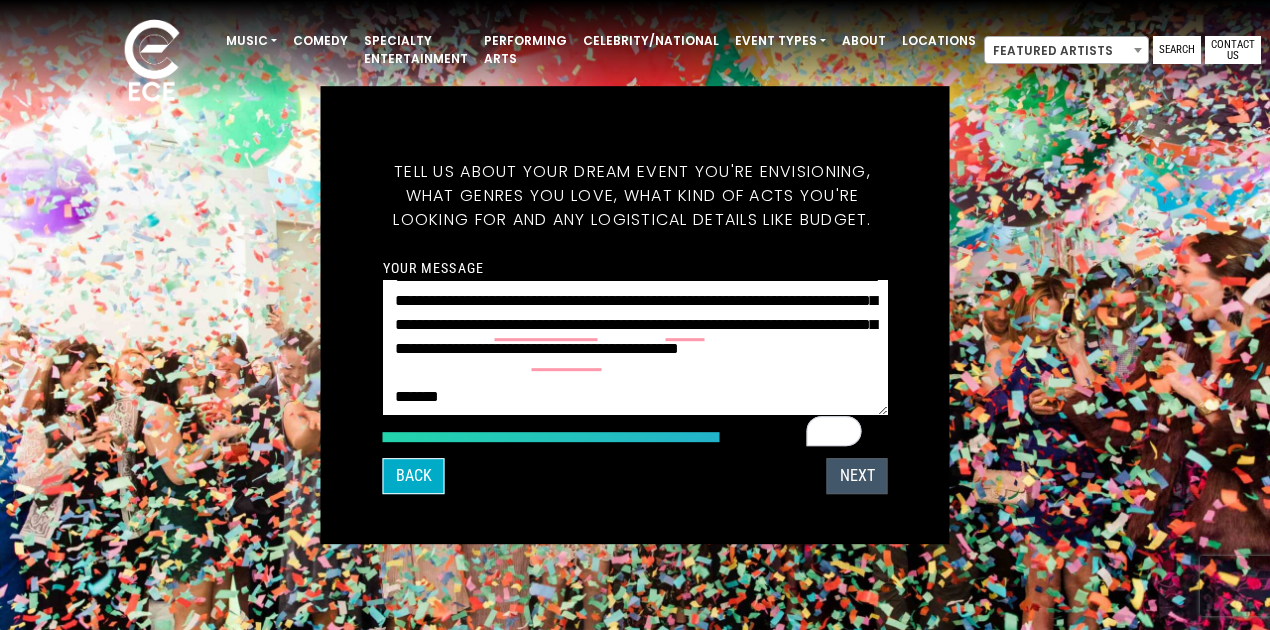 click on "Next" at bounding box center (857, 476) 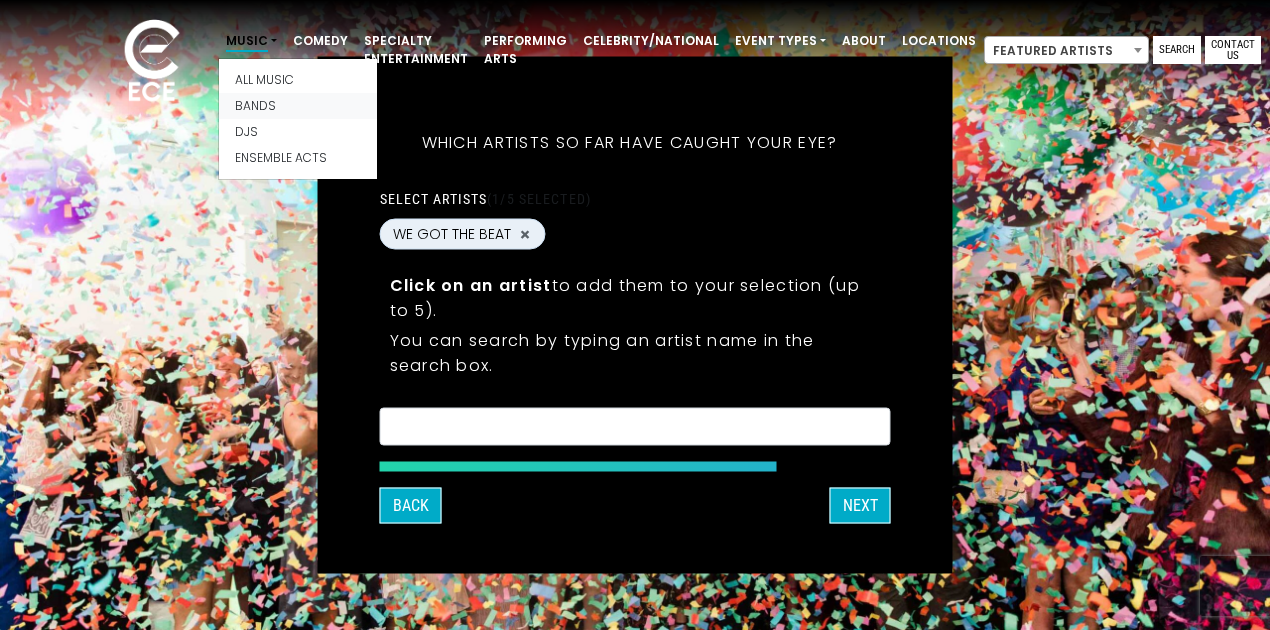 click on "Bands" at bounding box center [298, 106] 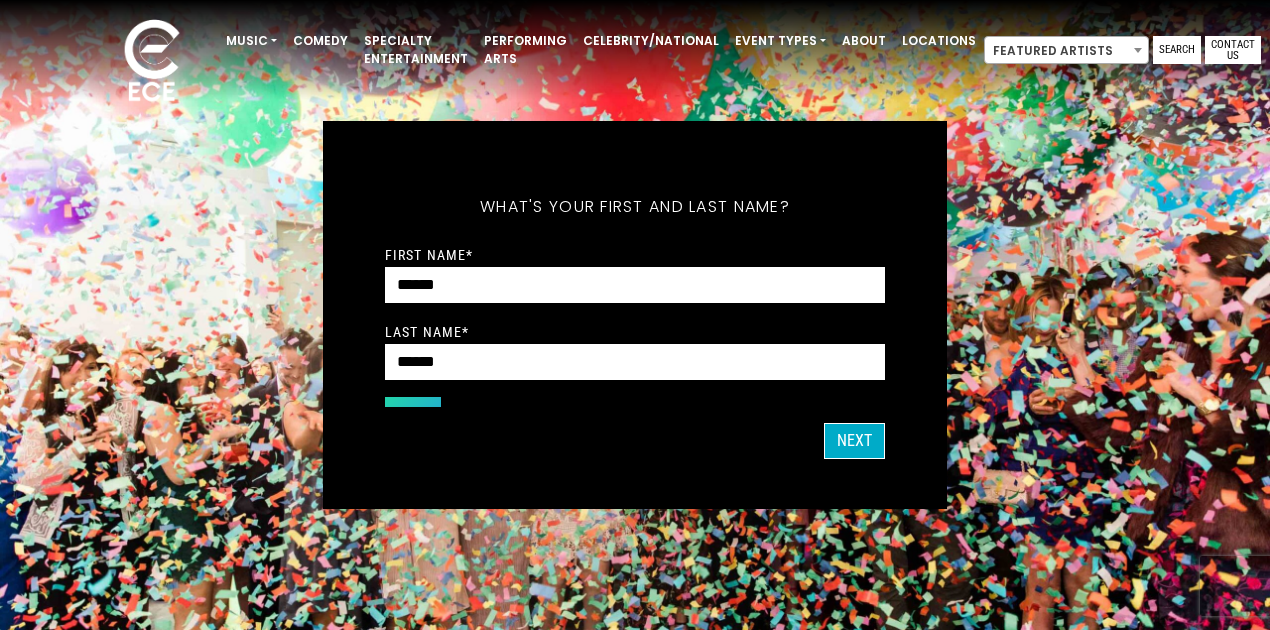 scroll, scrollTop: 0, scrollLeft: 0, axis: both 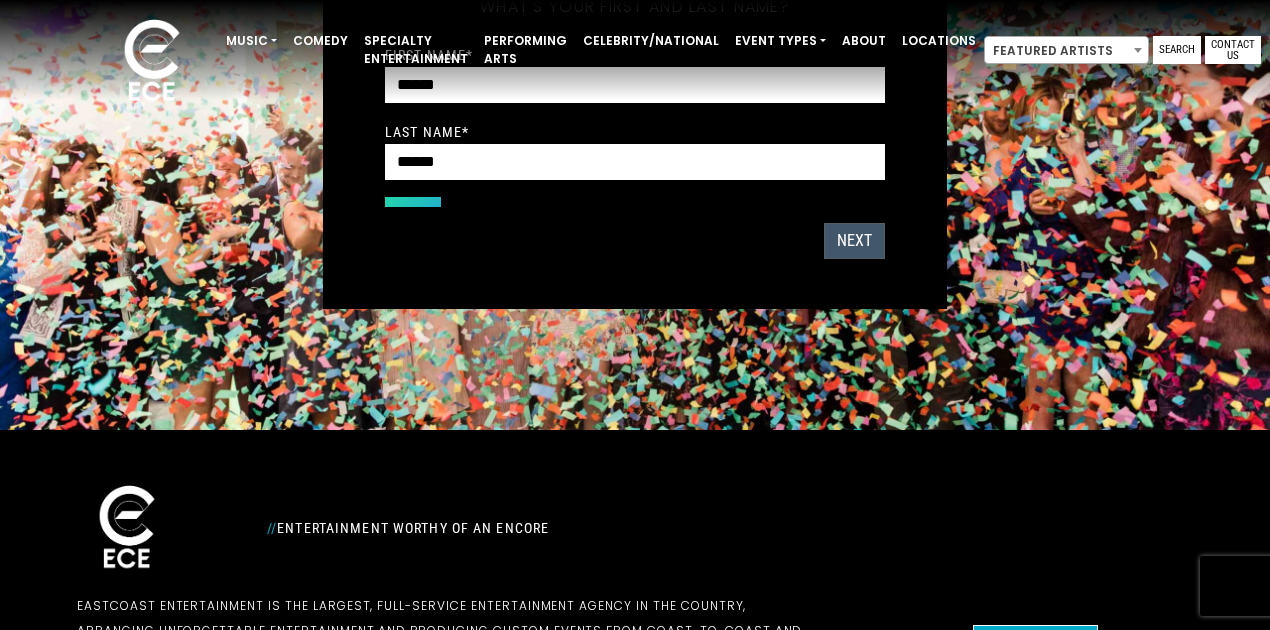 click on "Next" at bounding box center [854, 241] 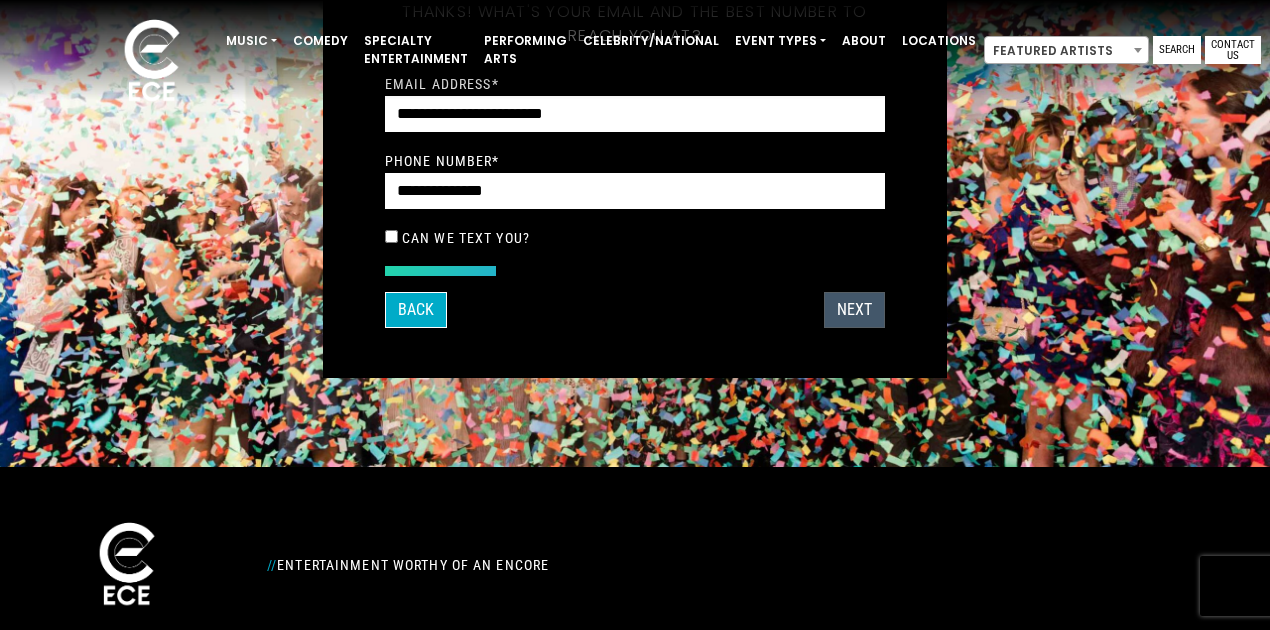click on "Next" at bounding box center (854, 310) 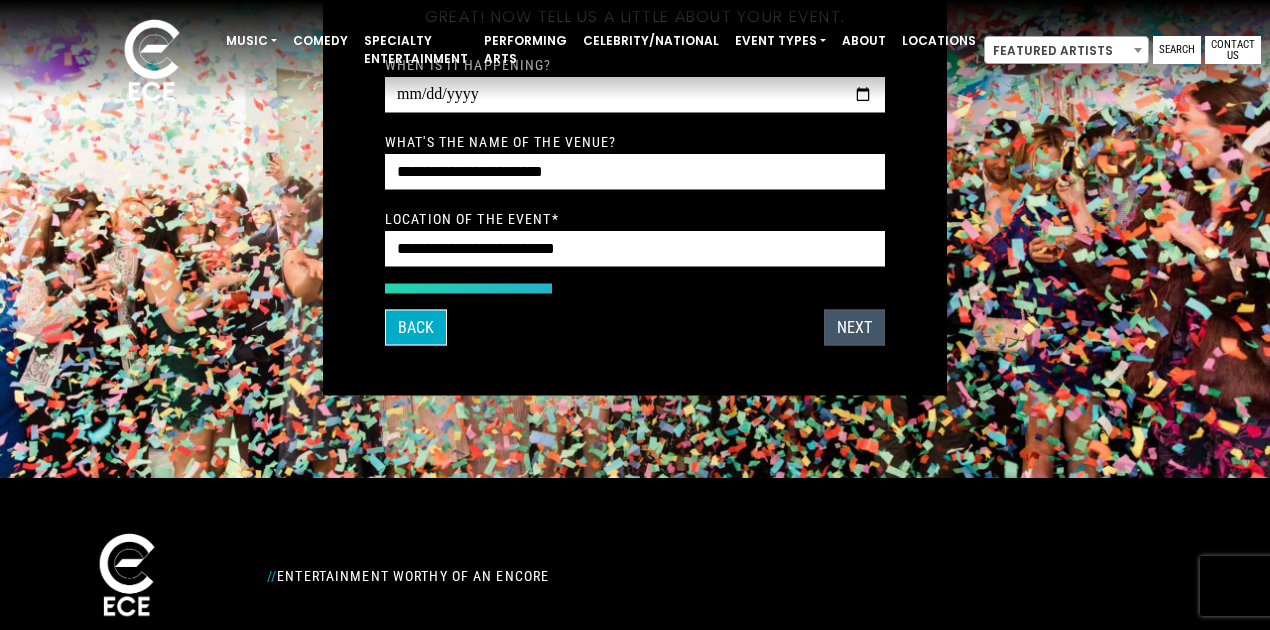 click on "Next" at bounding box center [854, 328] 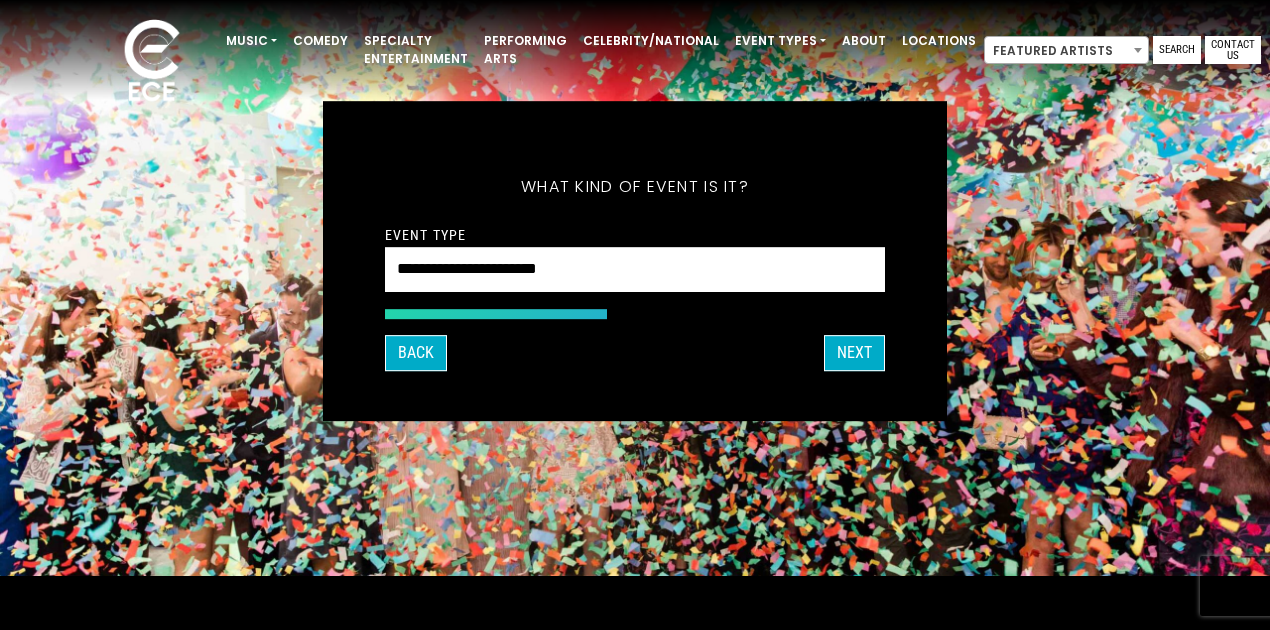 scroll, scrollTop: 48, scrollLeft: 0, axis: vertical 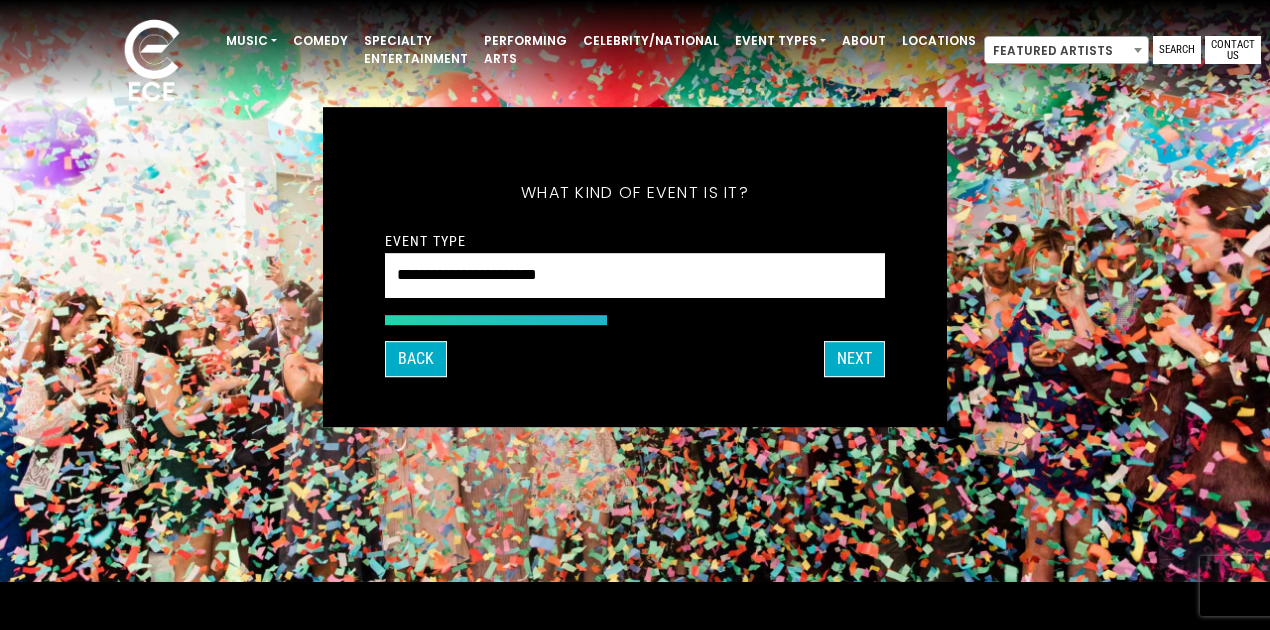 click on "Next" at bounding box center [854, 359] 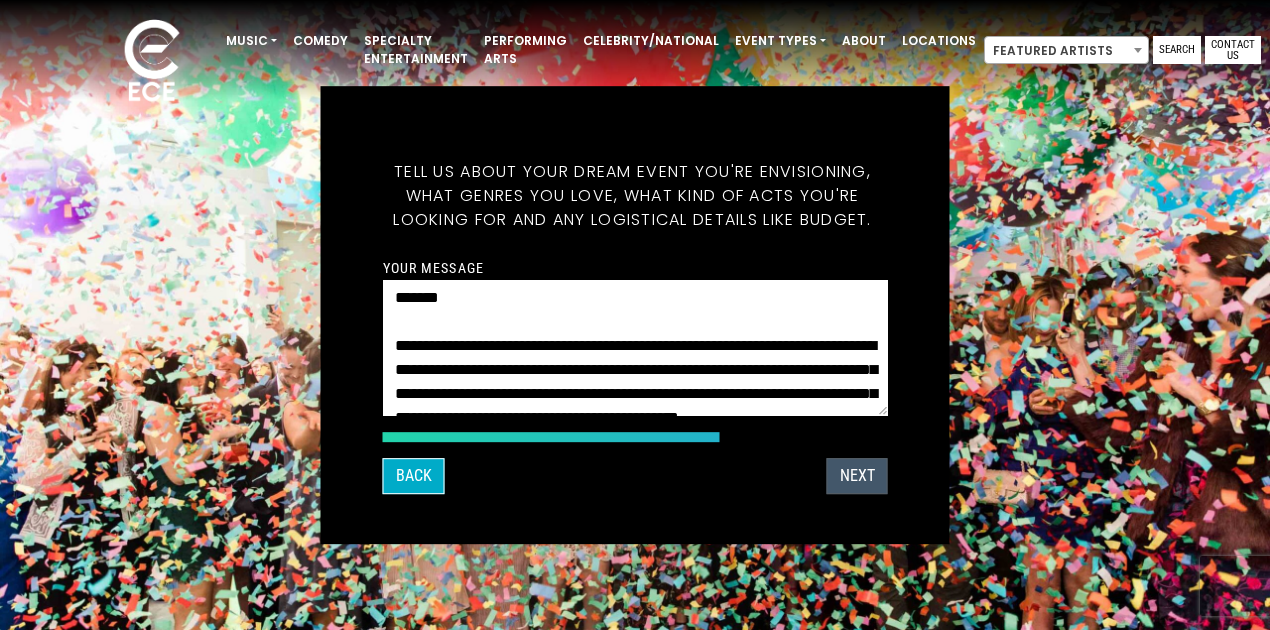 click on "Next" at bounding box center [857, 476] 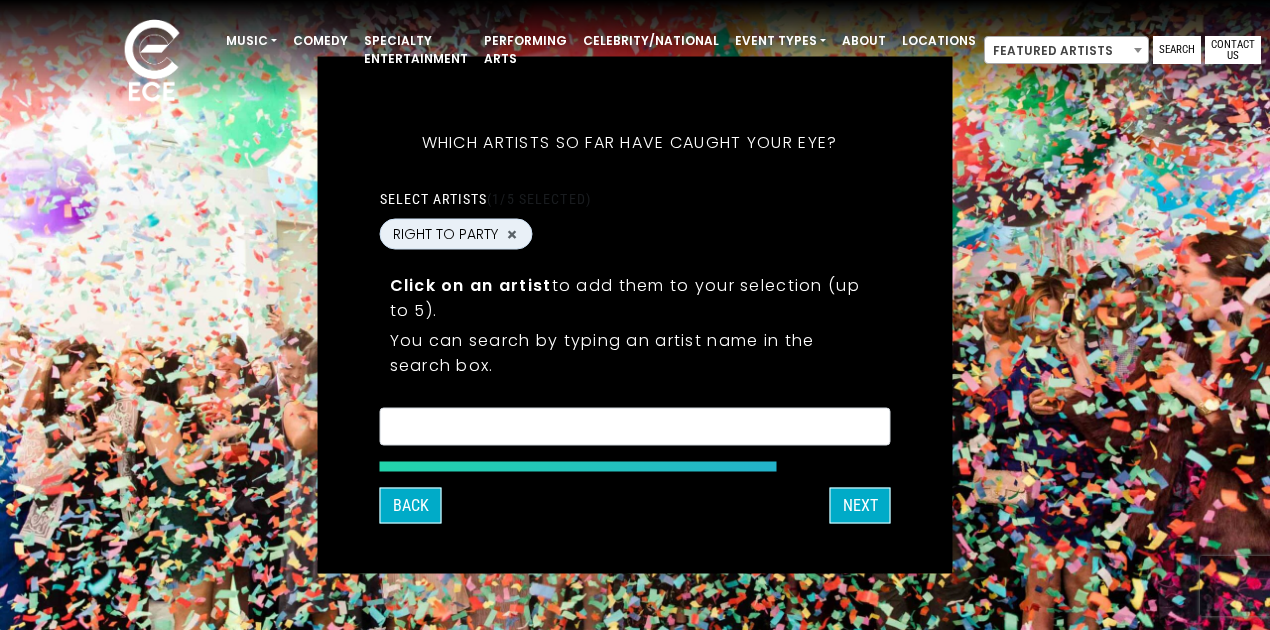 click on "×" at bounding box center (635, 427) 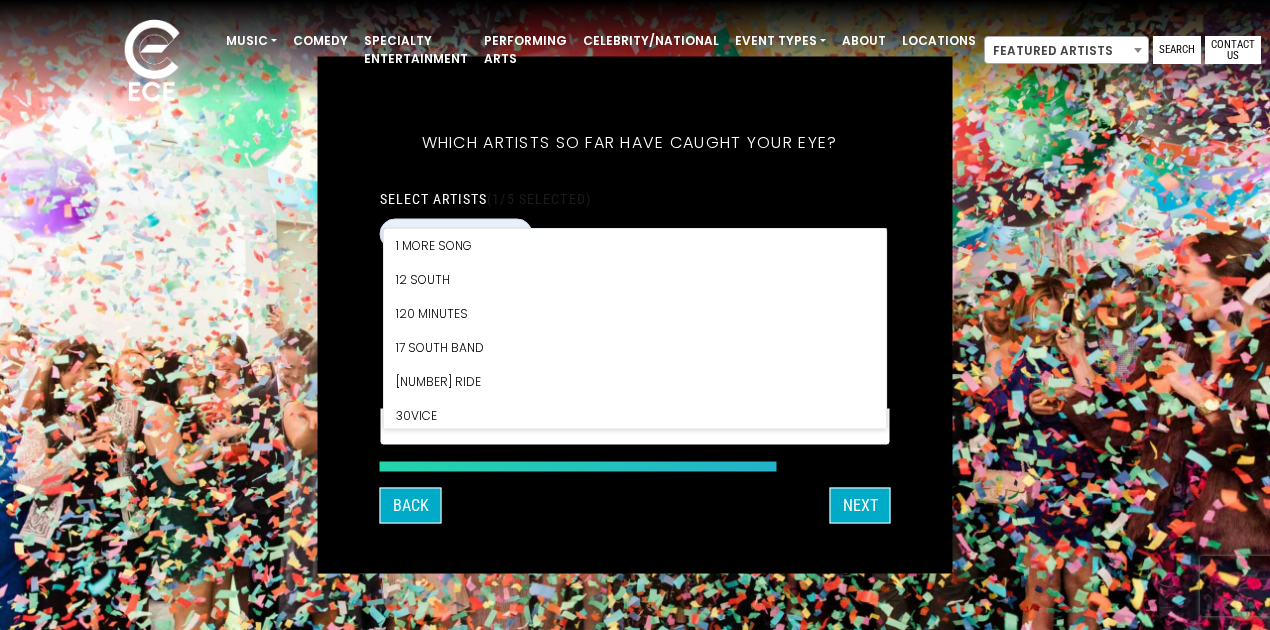 scroll, scrollTop: 3, scrollLeft: 0, axis: vertical 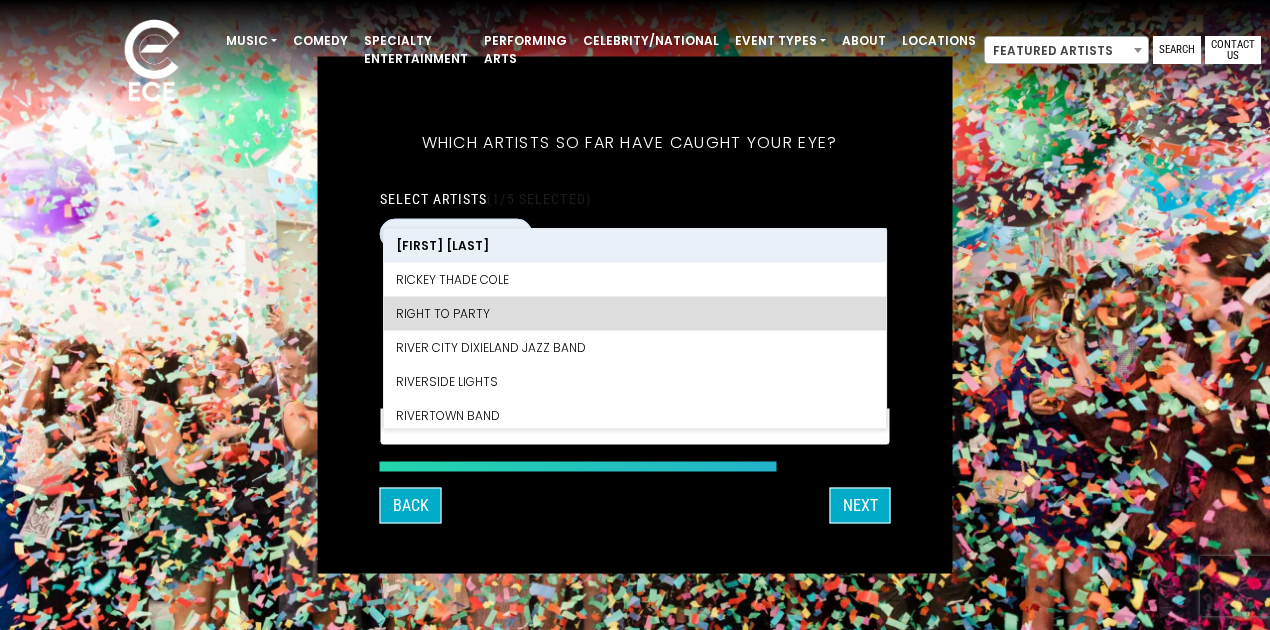 click on "**********" at bounding box center [635, 316] 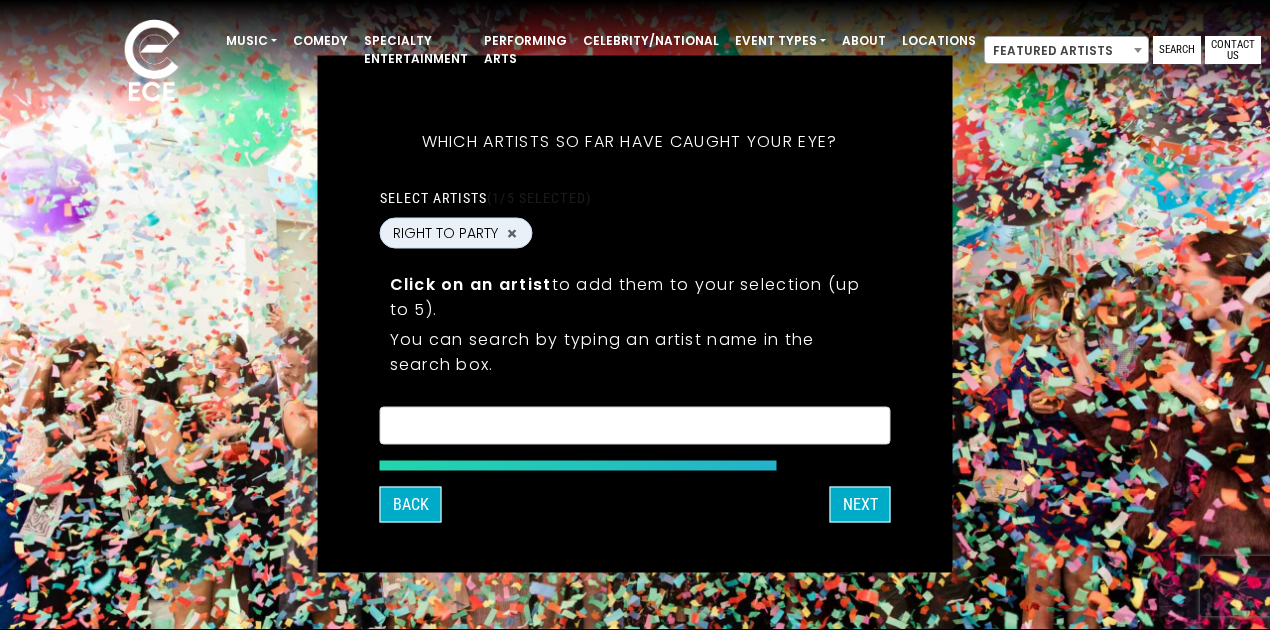 scroll, scrollTop: 0, scrollLeft: 0, axis: both 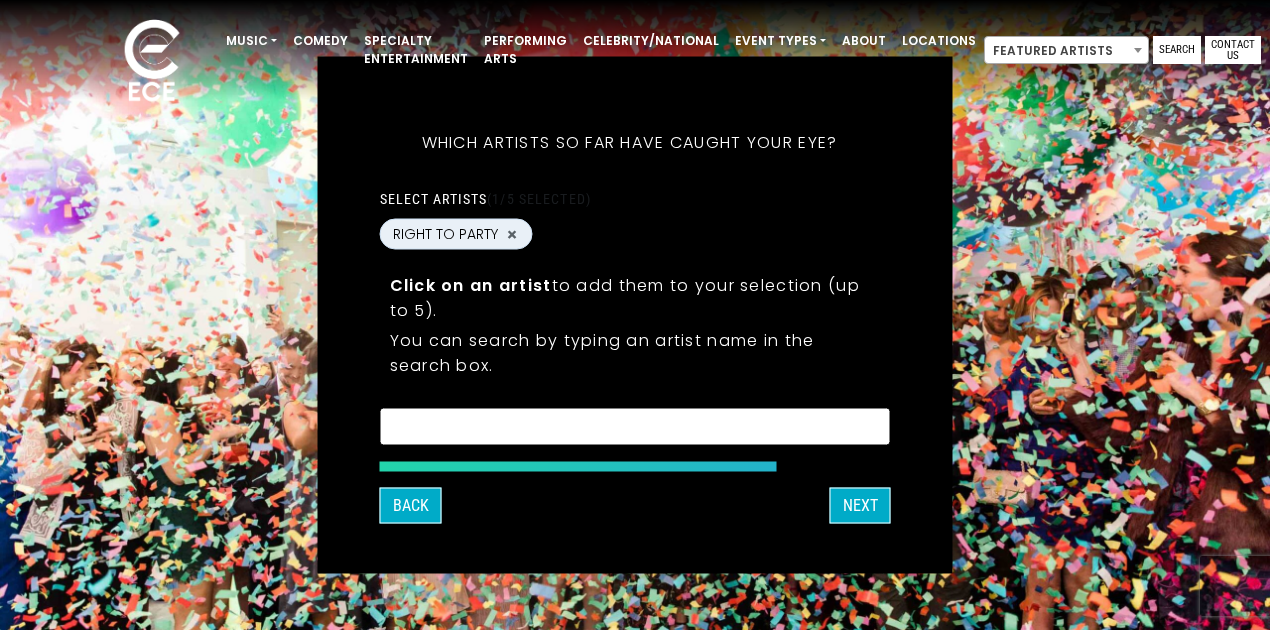 click at bounding box center (630, 426) 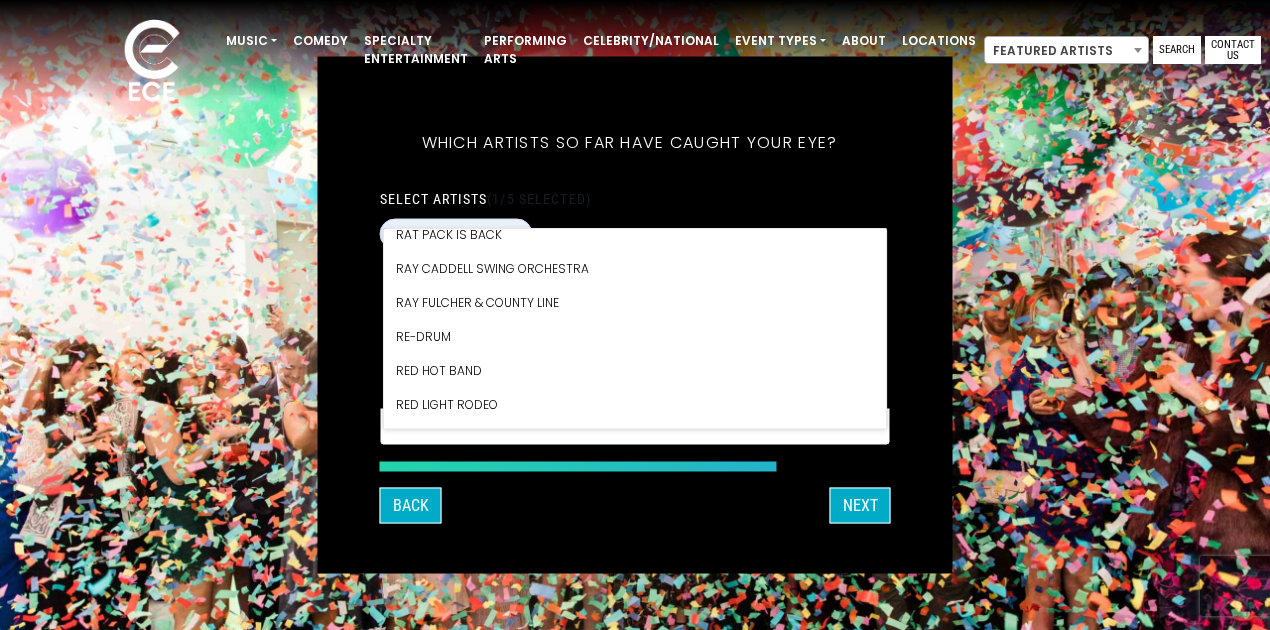 scroll, scrollTop: 20107, scrollLeft: 0, axis: vertical 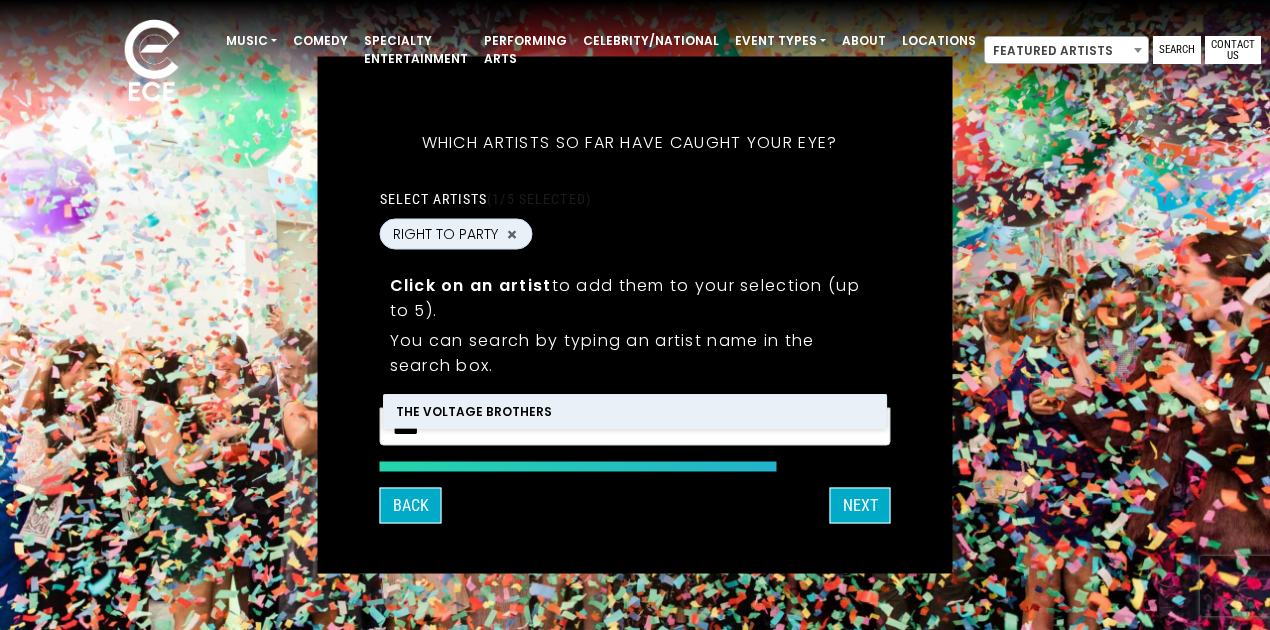 click on "THE VOLTAGE BROTHERS" at bounding box center (635, 412) 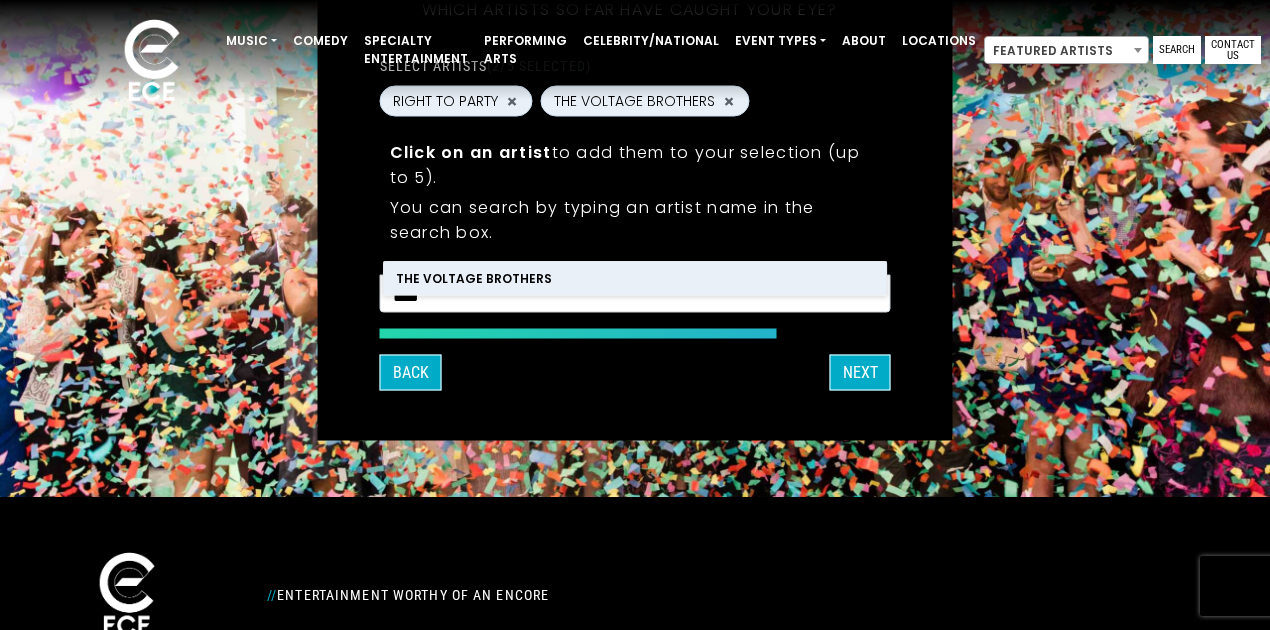 scroll, scrollTop: 0, scrollLeft: 0, axis: both 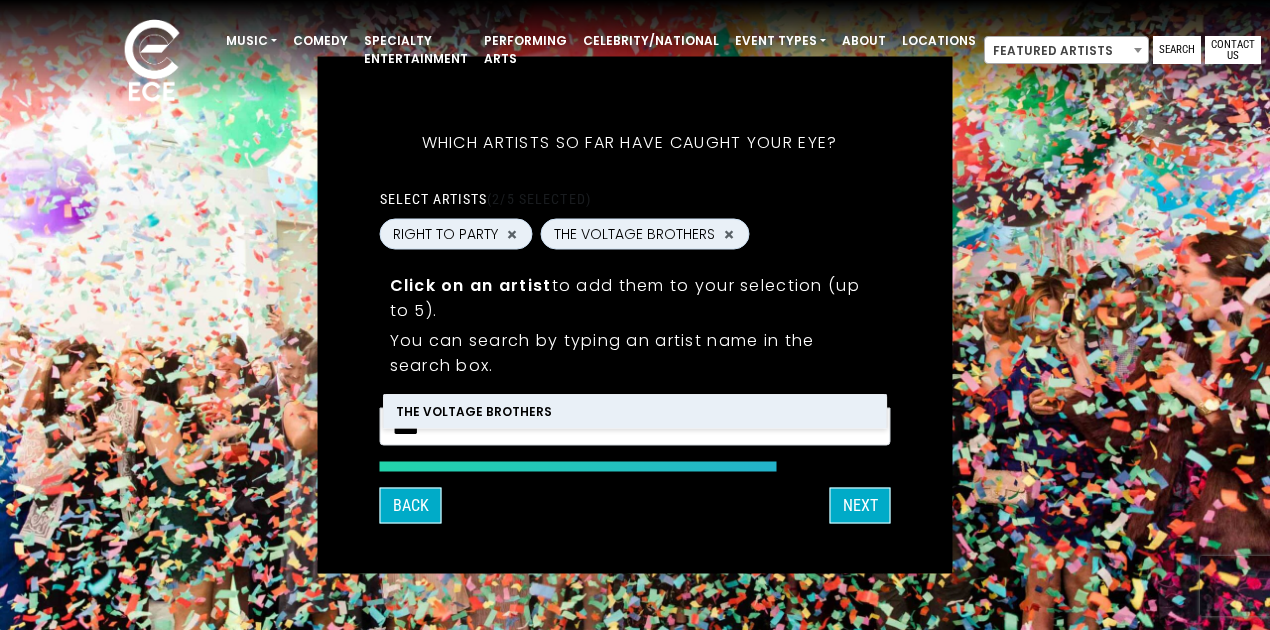 click on "****" at bounding box center [630, 430] 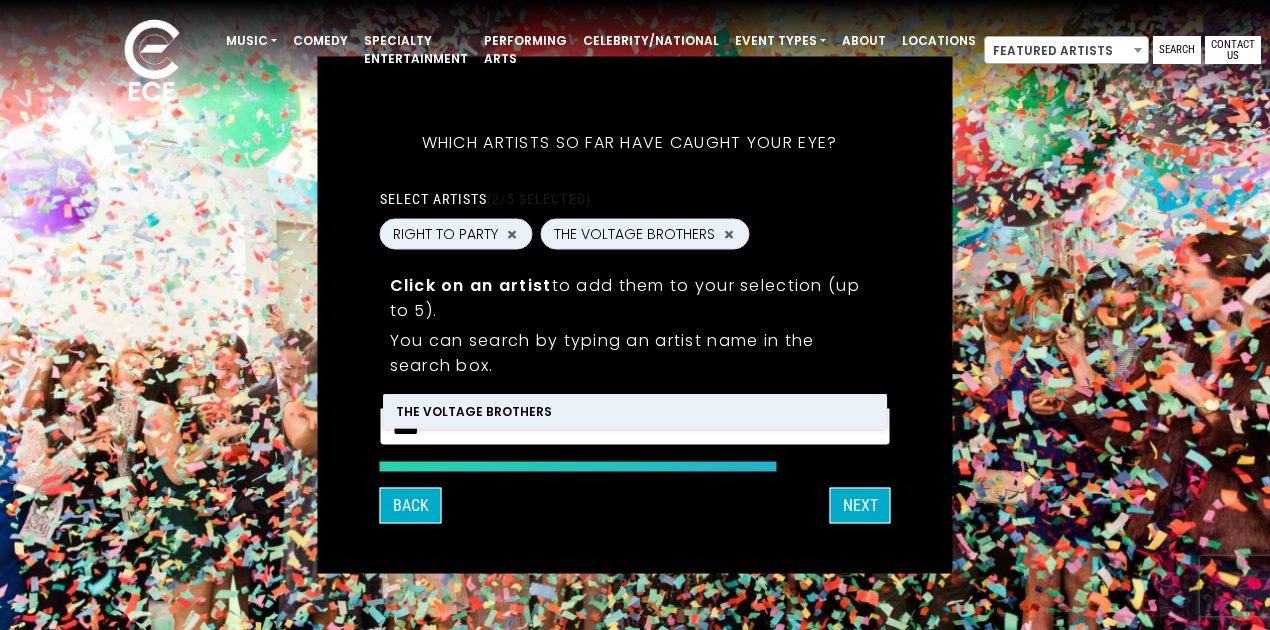 drag, startPoint x: 498, startPoint y: 438, endPoint x: 379, endPoint y: 440, distance: 119.01681 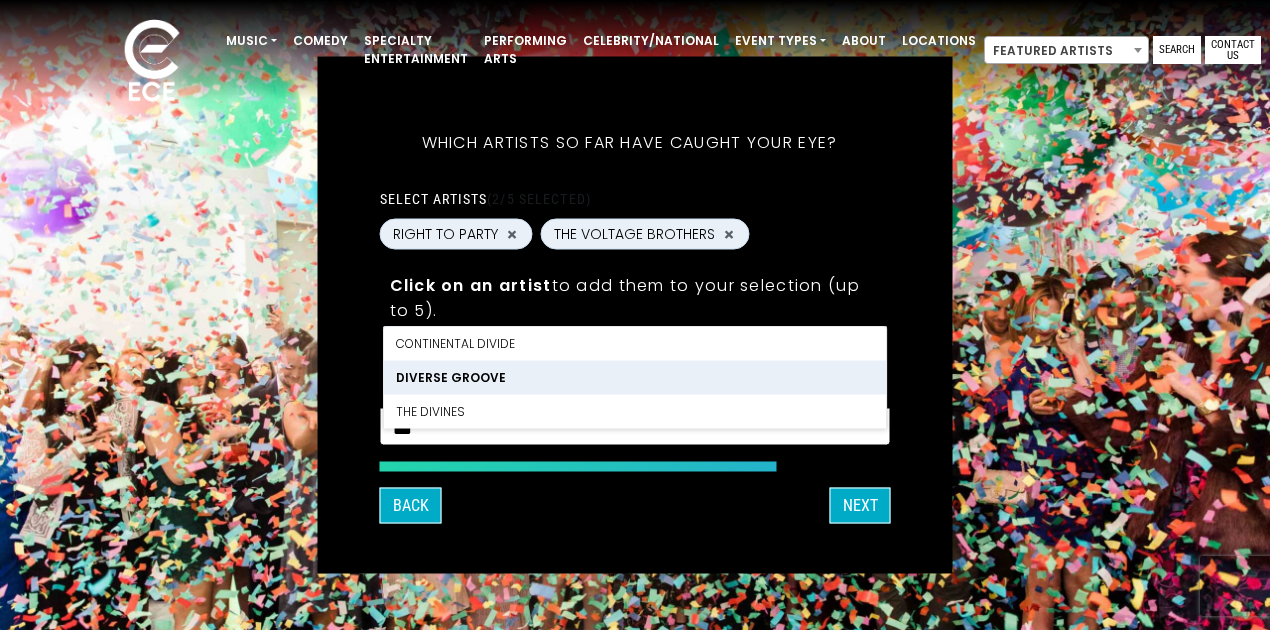 type on "***" 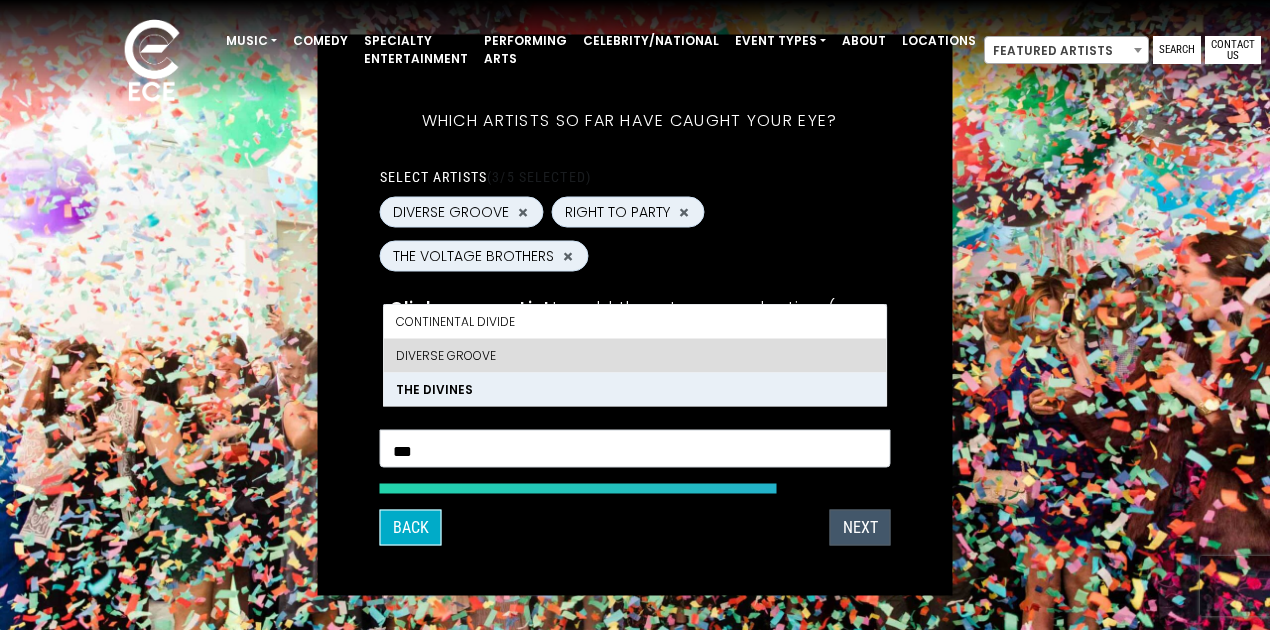 type 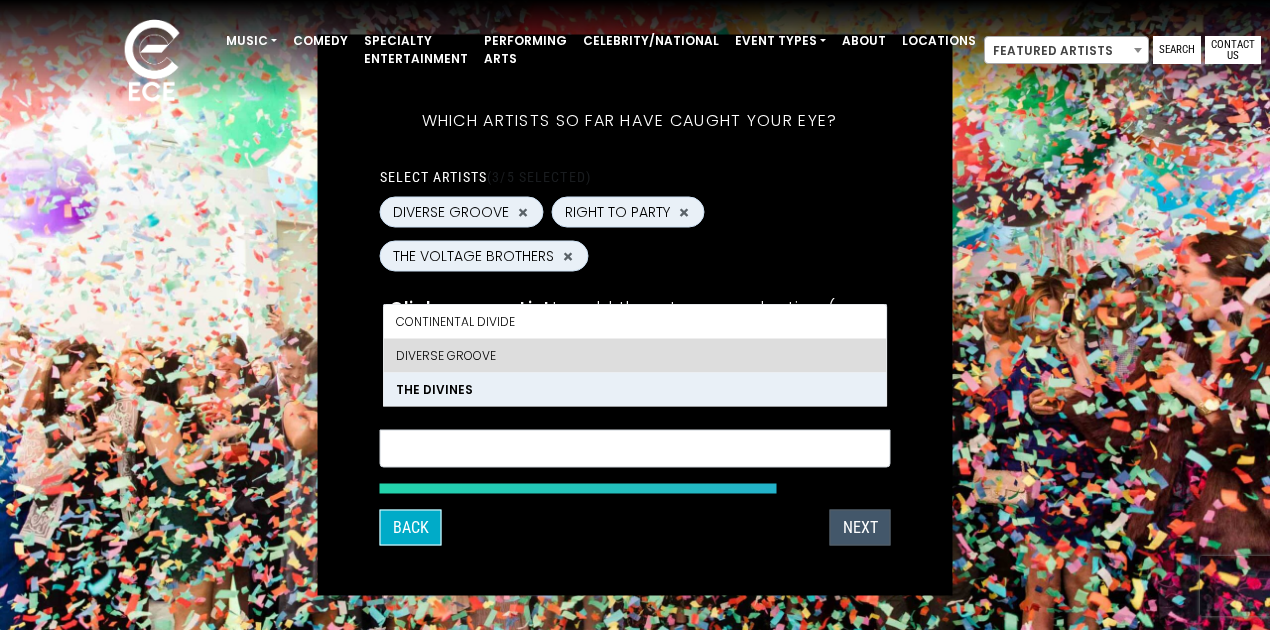 click on "Next" at bounding box center [860, 528] 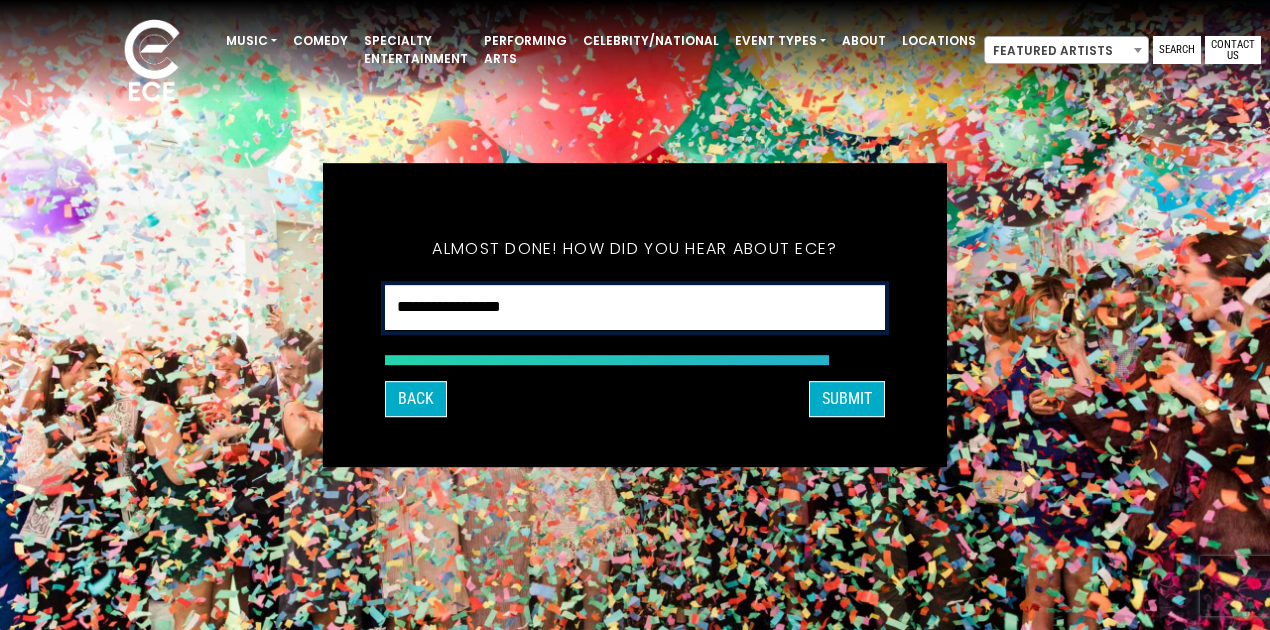 click on "**********" at bounding box center (635, 308) 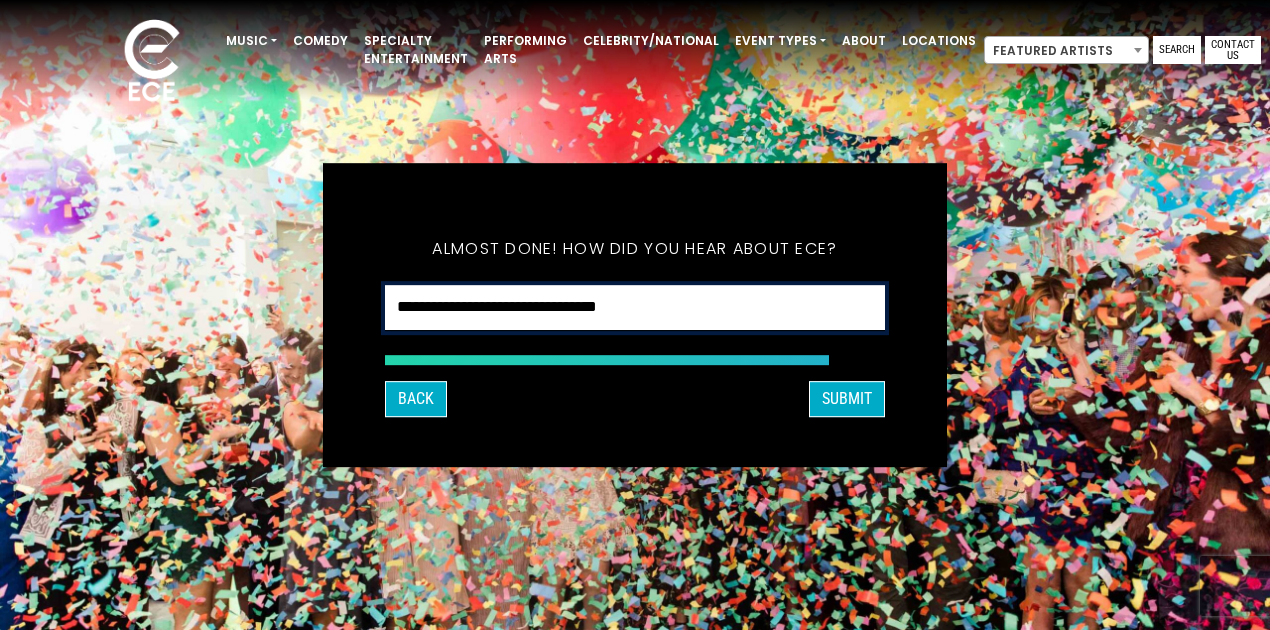 click on "**********" at bounding box center (635, 308) 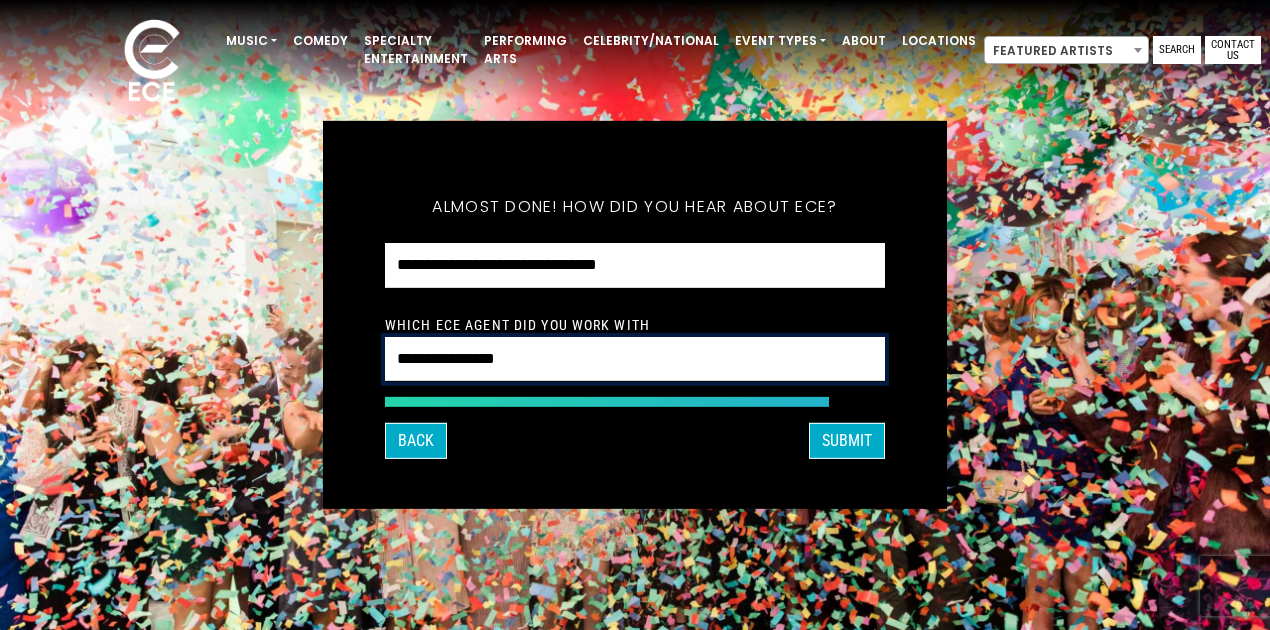 click on "**********" at bounding box center (635, 360) 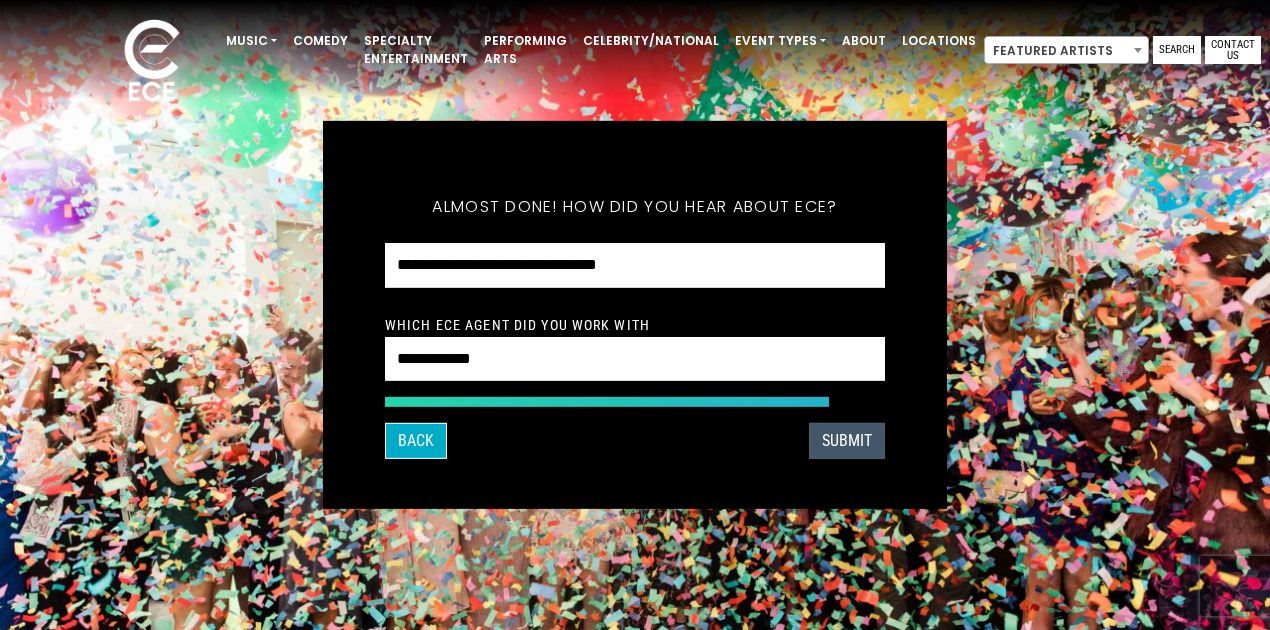 click on "SUBMIT" at bounding box center (847, 441) 